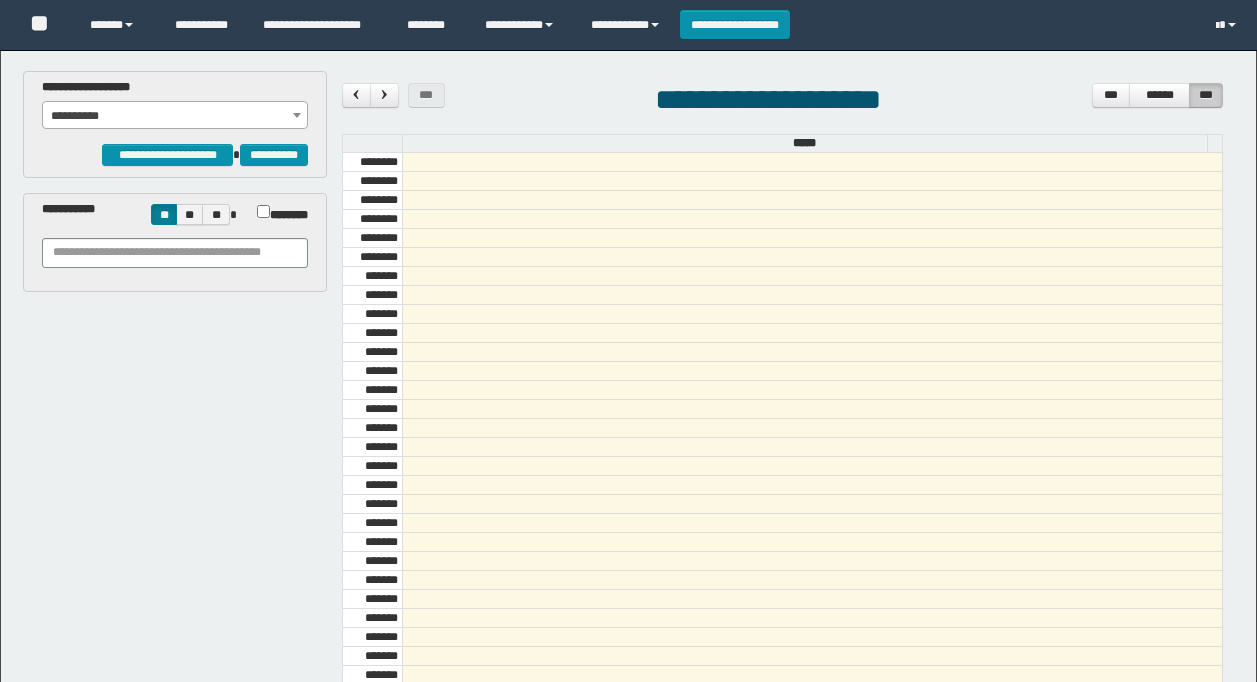 scroll, scrollTop: 0, scrollLeft: 0, axis: both 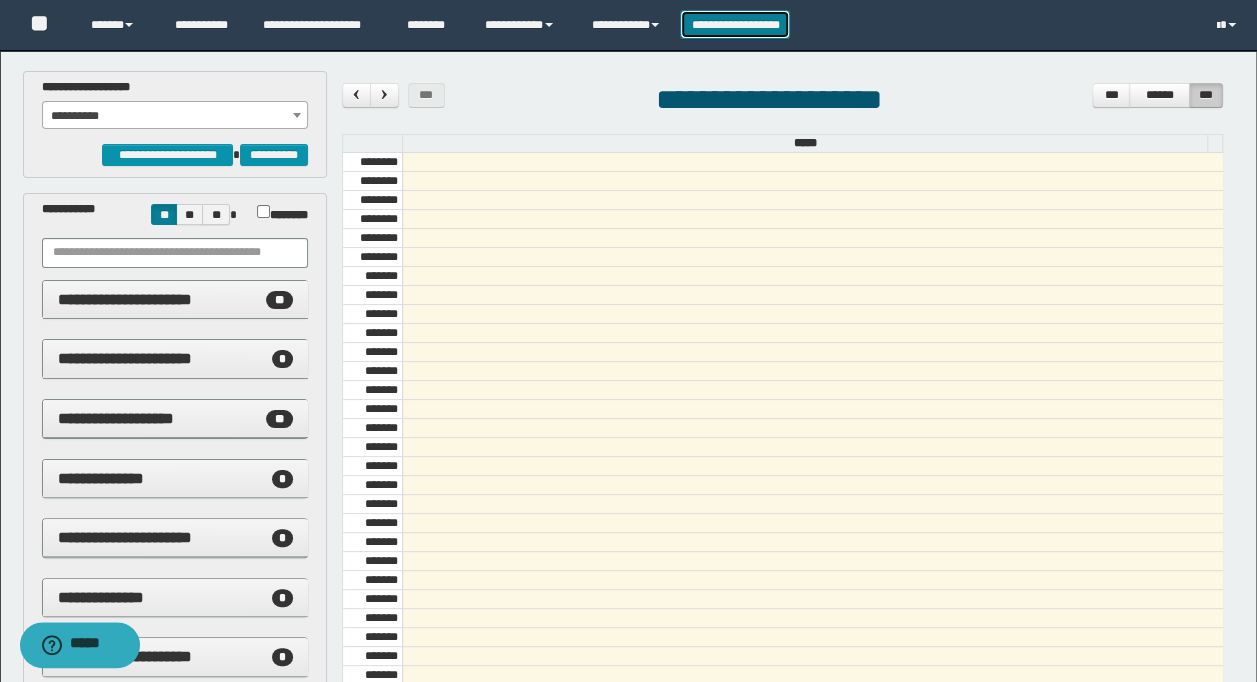 click on "**********" 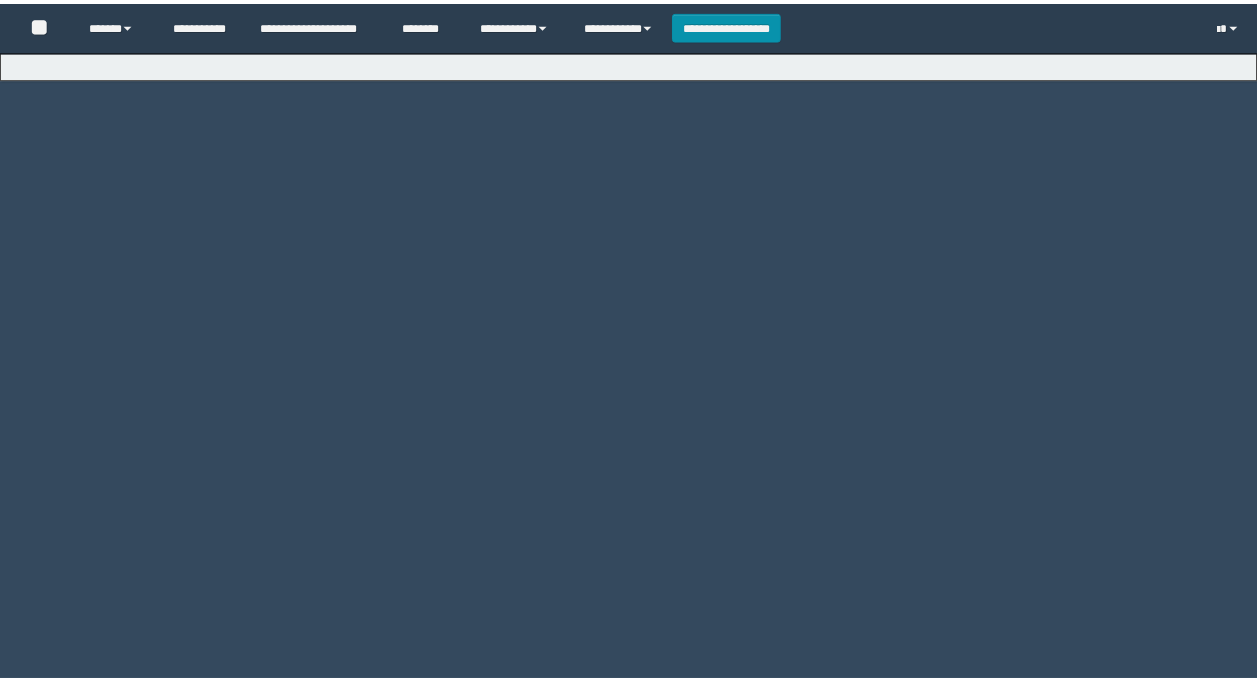 scroll, scrollTop: 0, scrollLeft: 0, axis: both 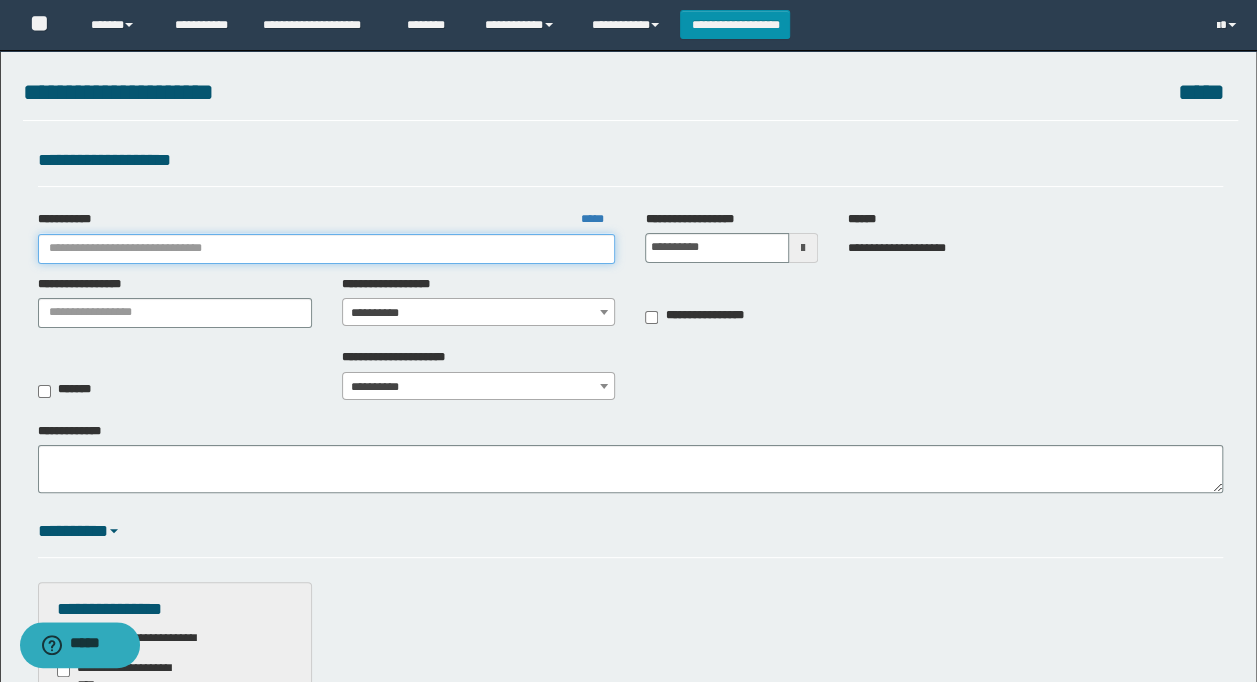 click on "**********" at bounding box center [327, 249] 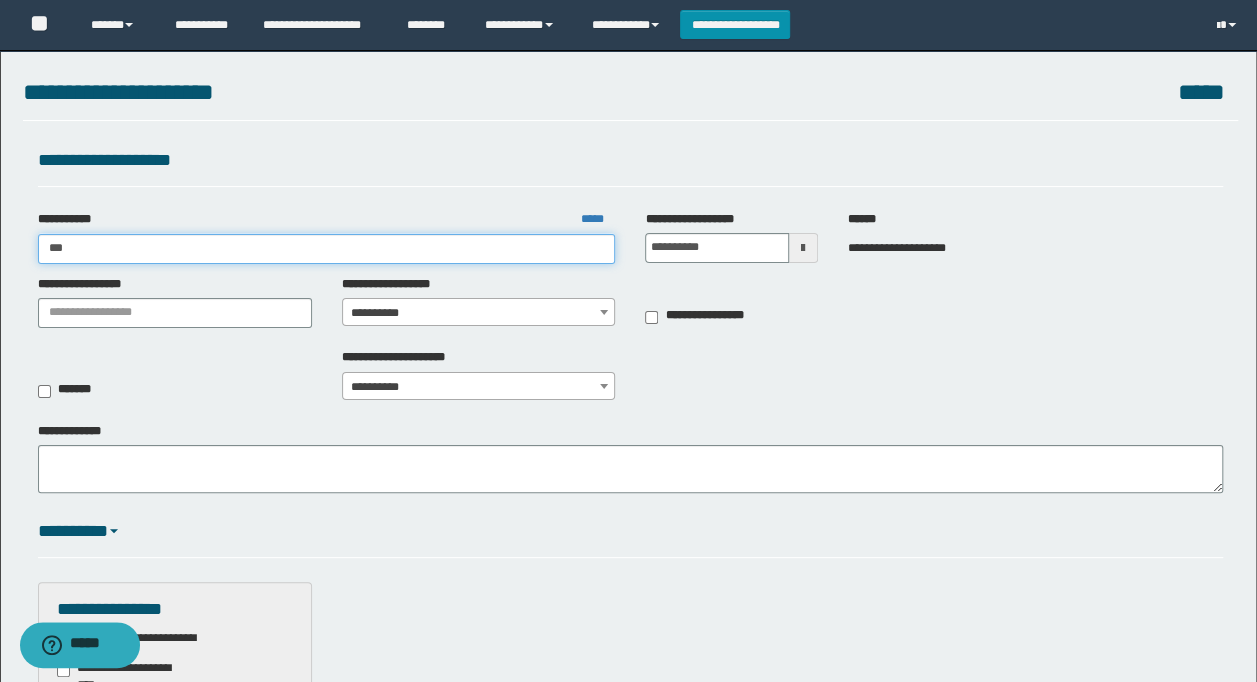type on "****" 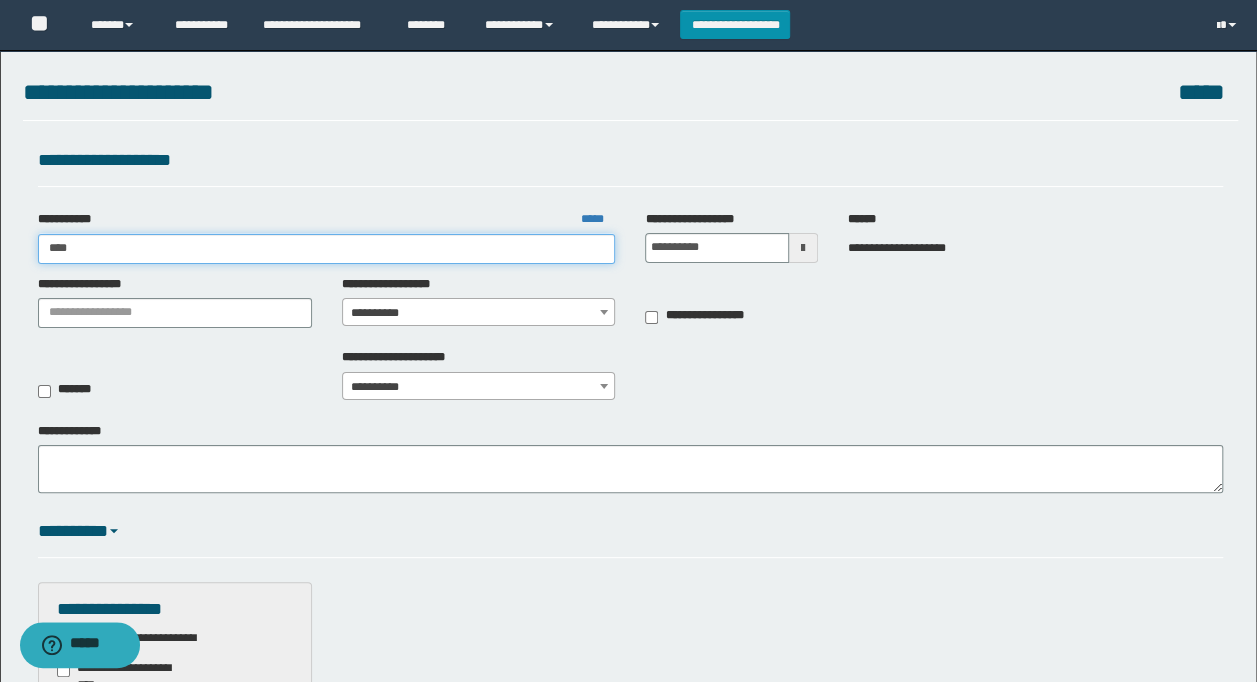 type on "****" 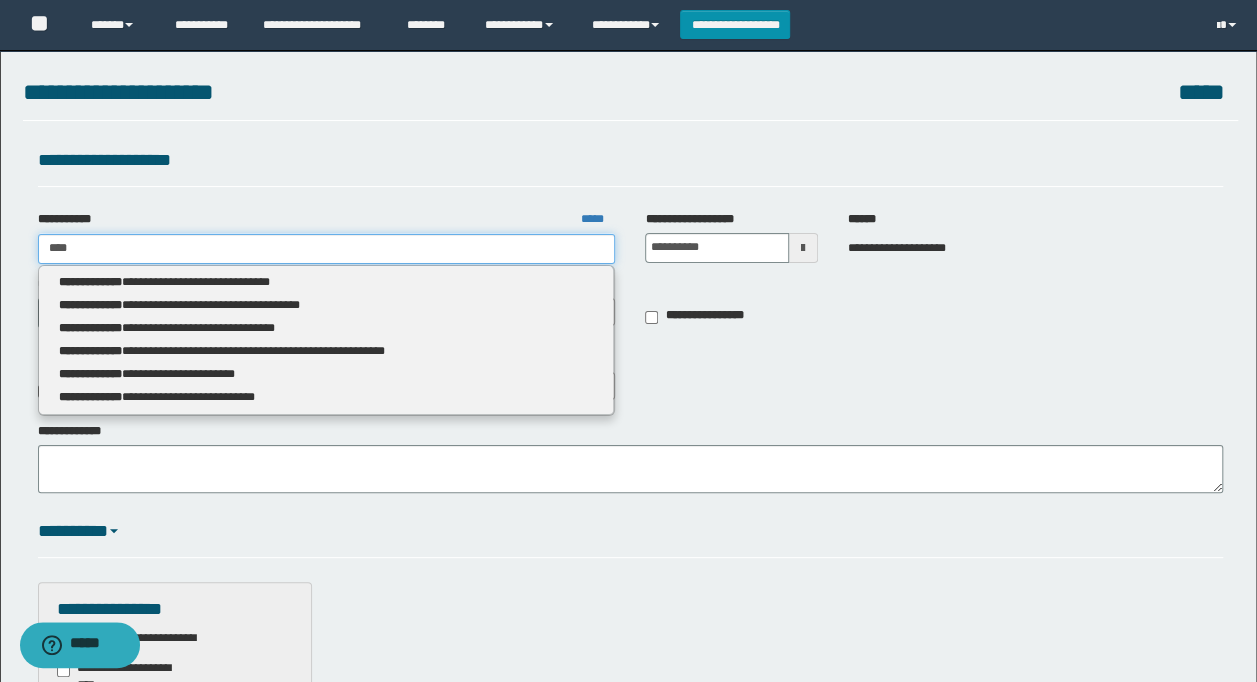 type 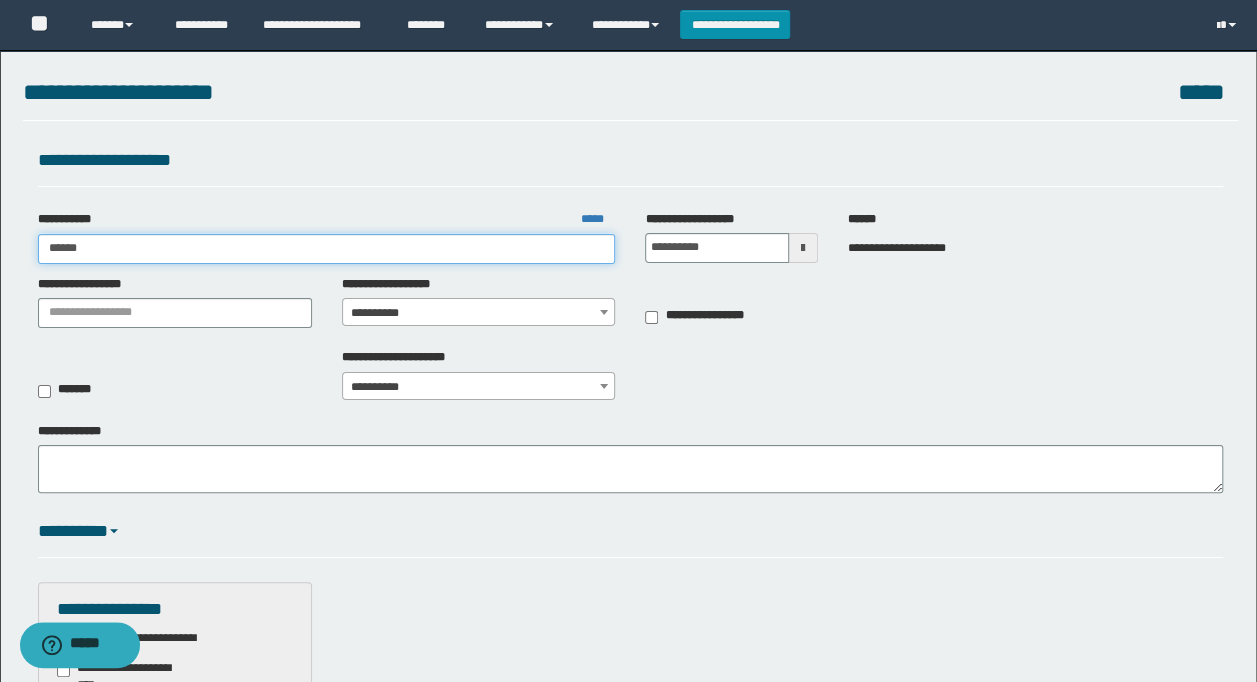 type on "*******" 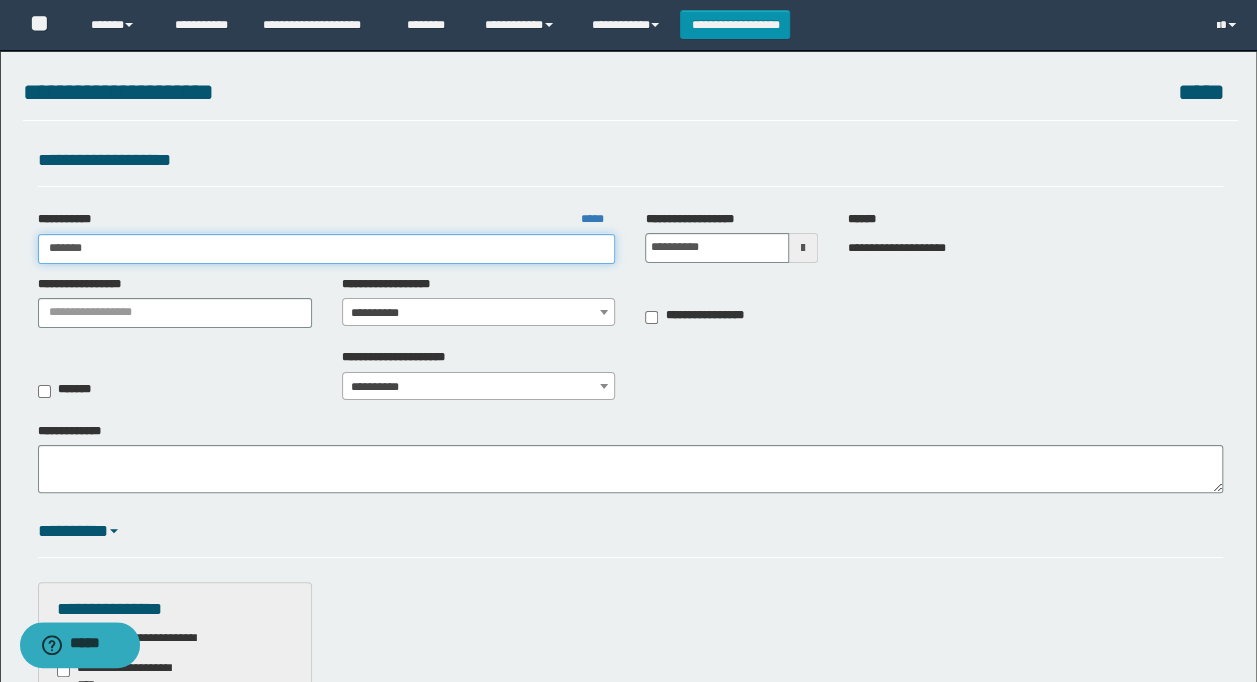 type on "*******" 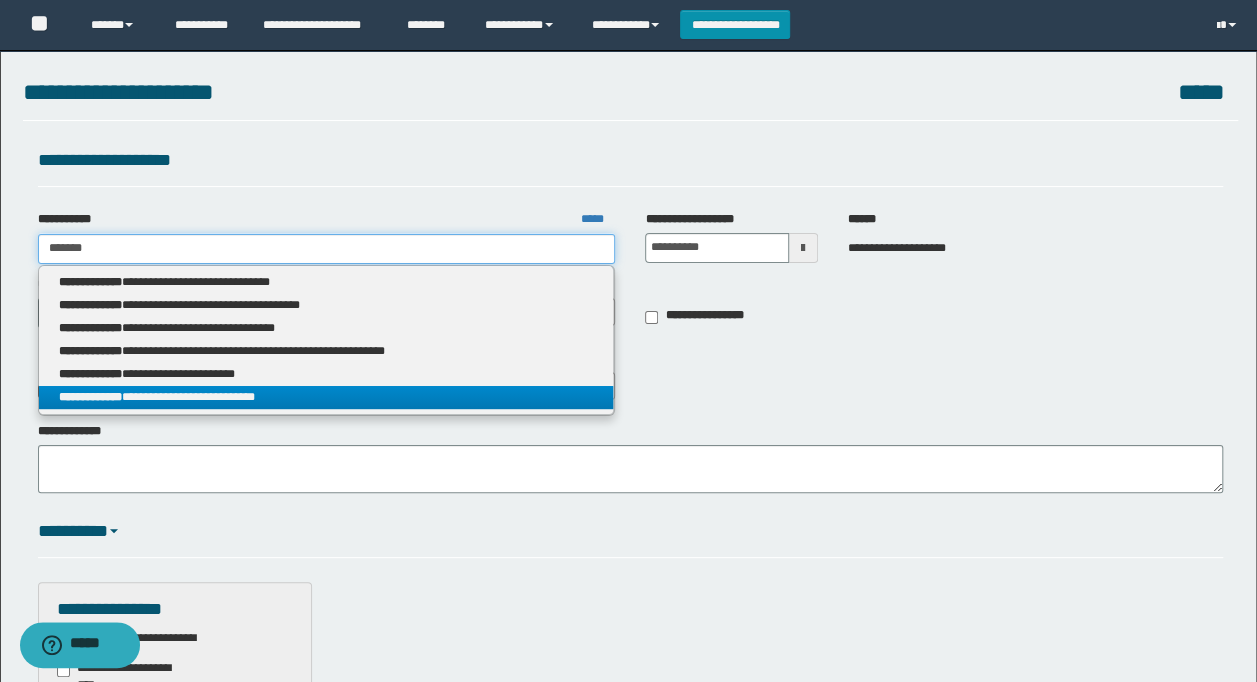 type on "*******" 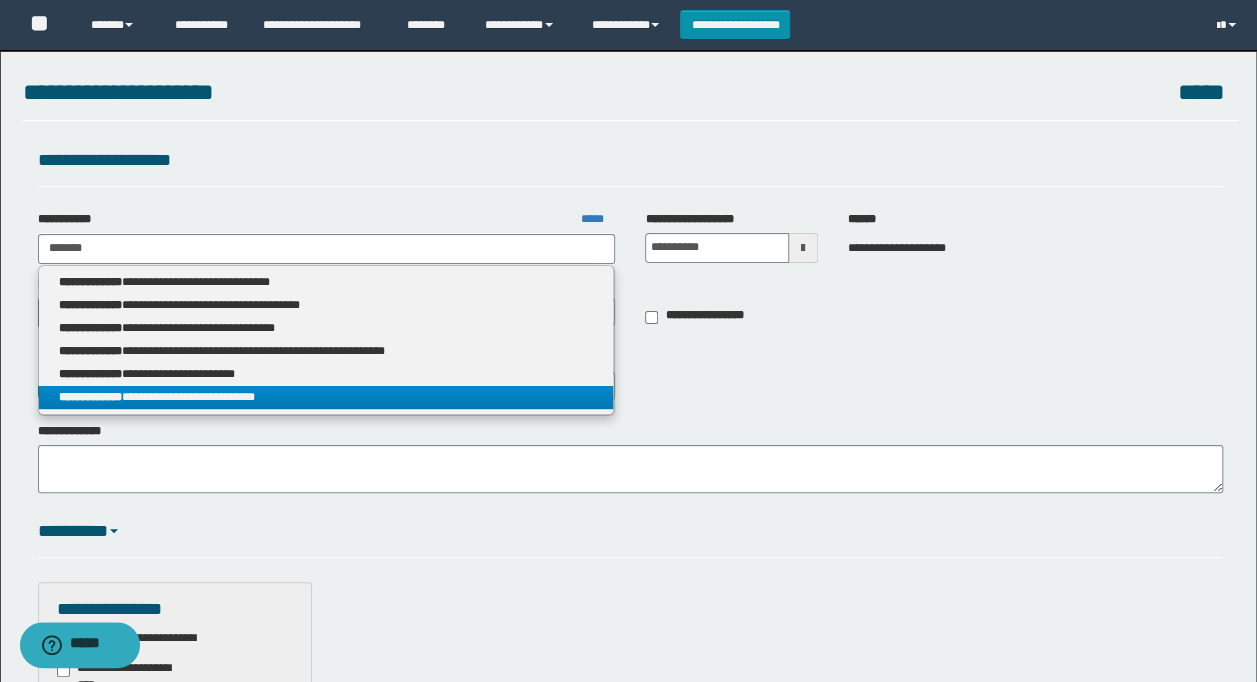click on "**********" at bounding box center [326, 397] 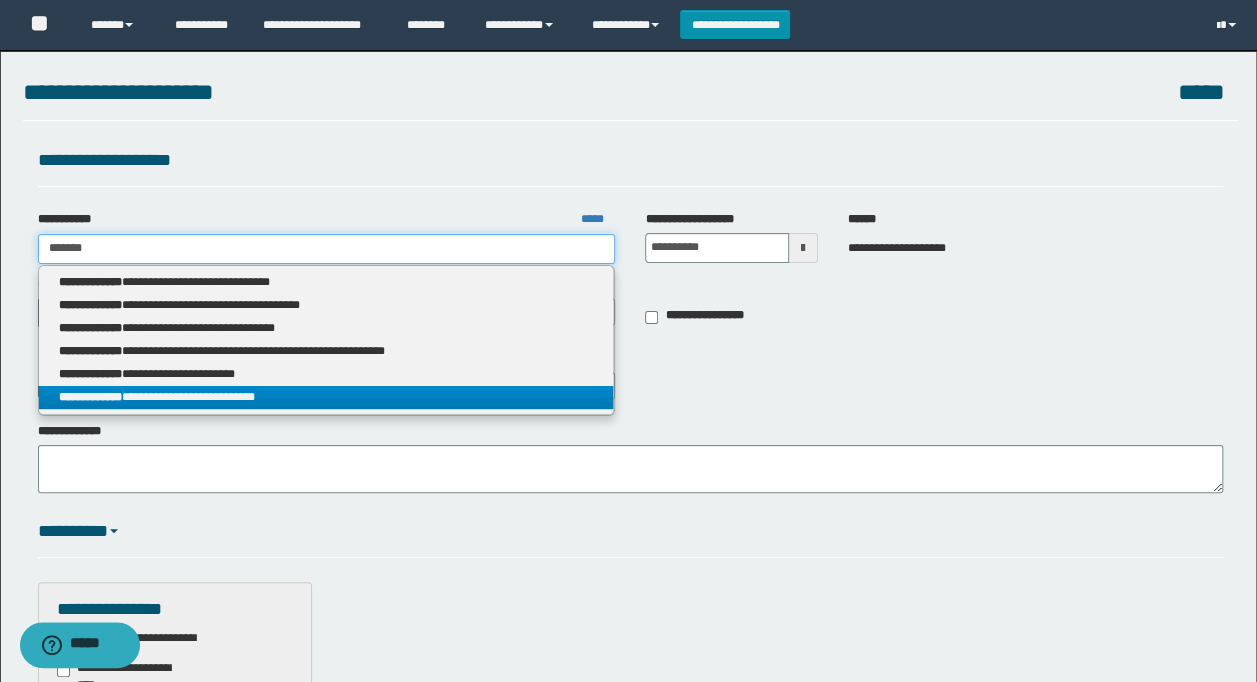 type 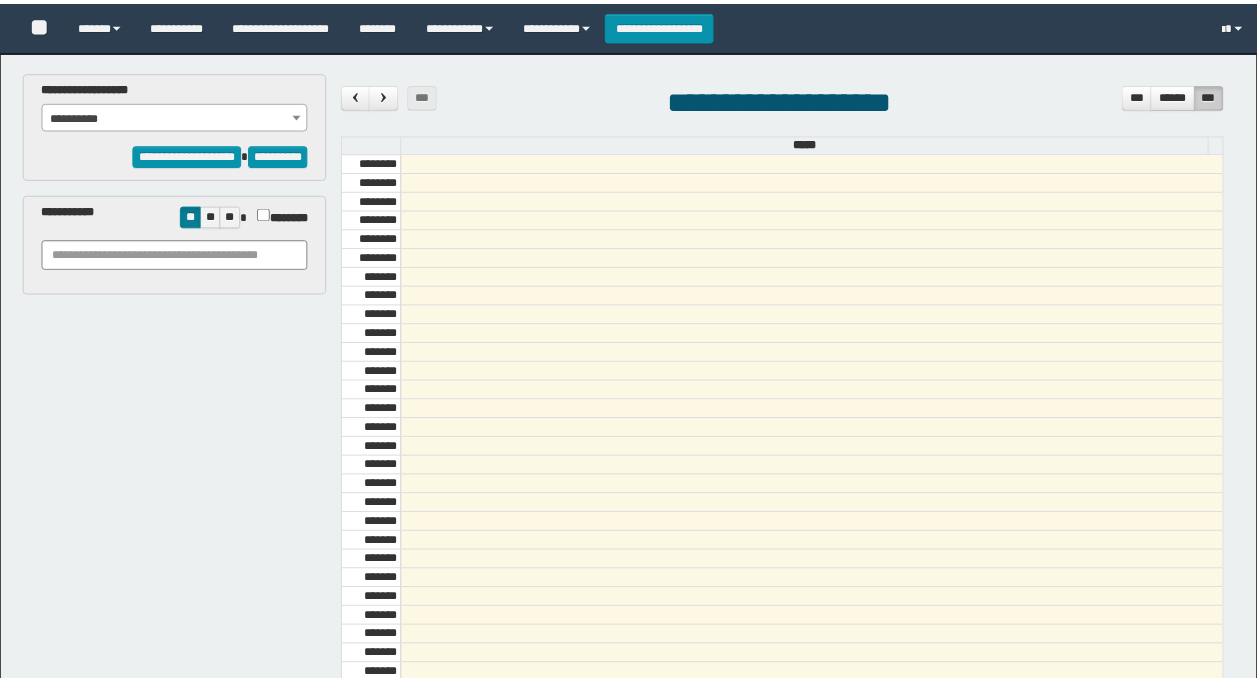 scroll, scrollTop: 0, scrollLeft: 0, axis: both 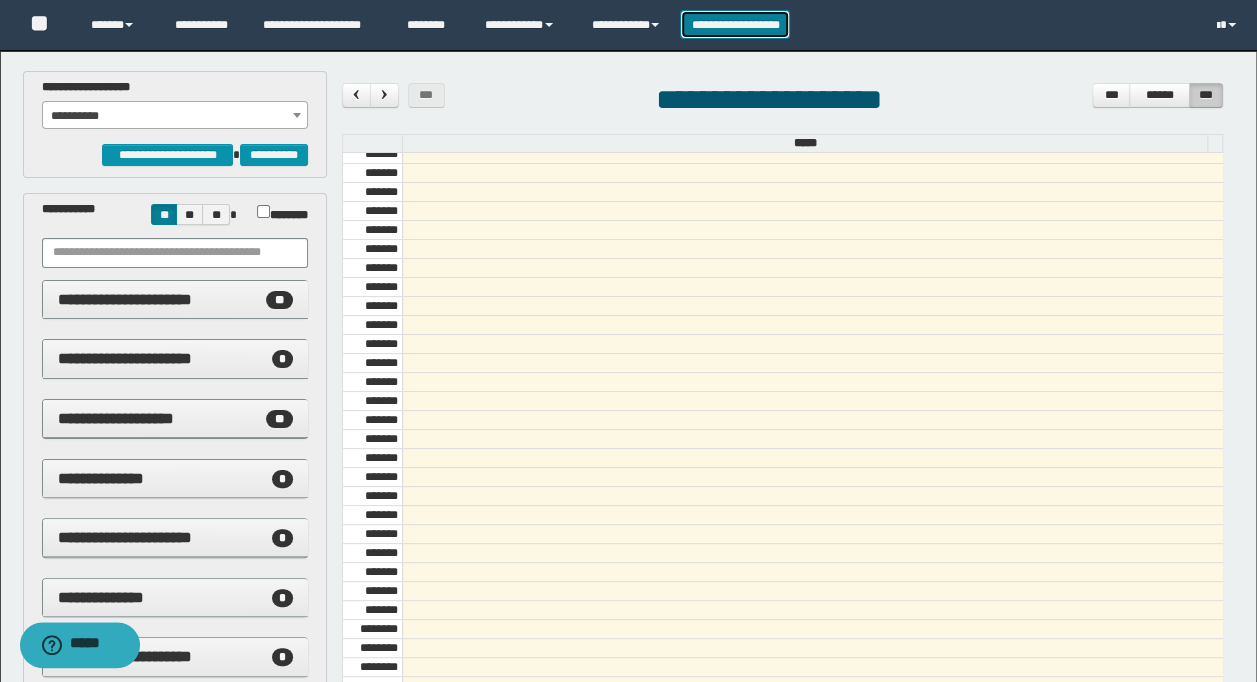 click on "**********" at bounding box center [735, 24] 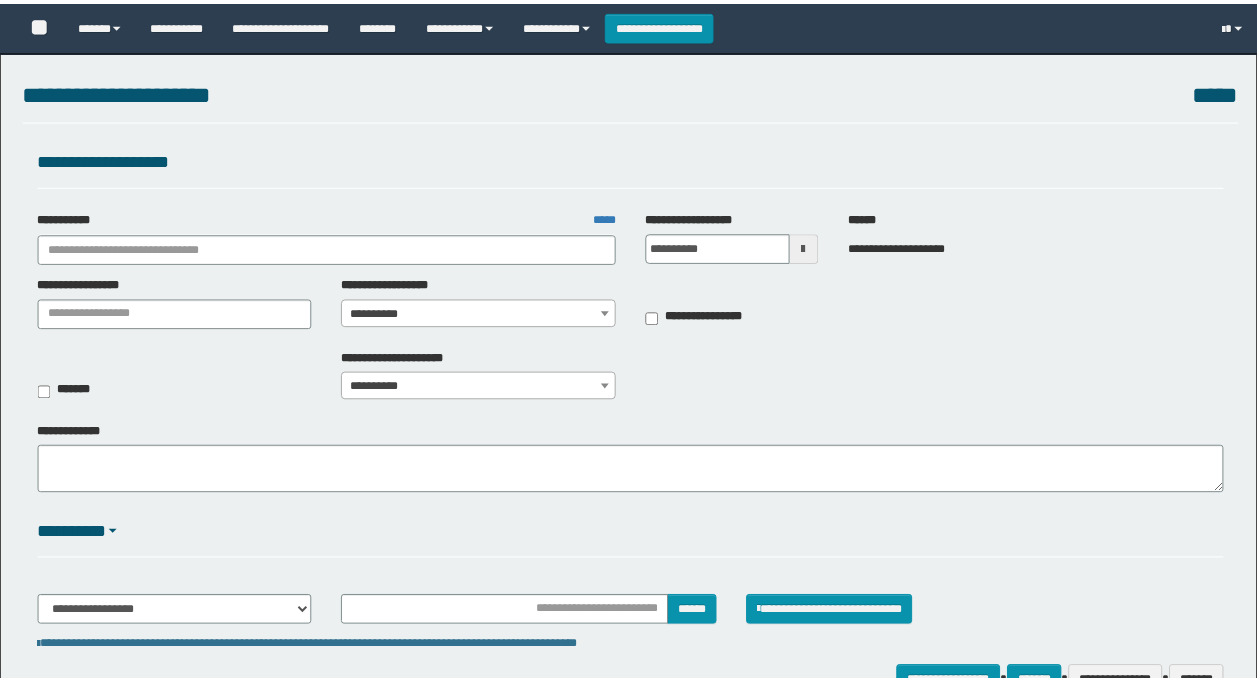 scroll, scrollTop: 0, scrollLeft: 0, axis: both 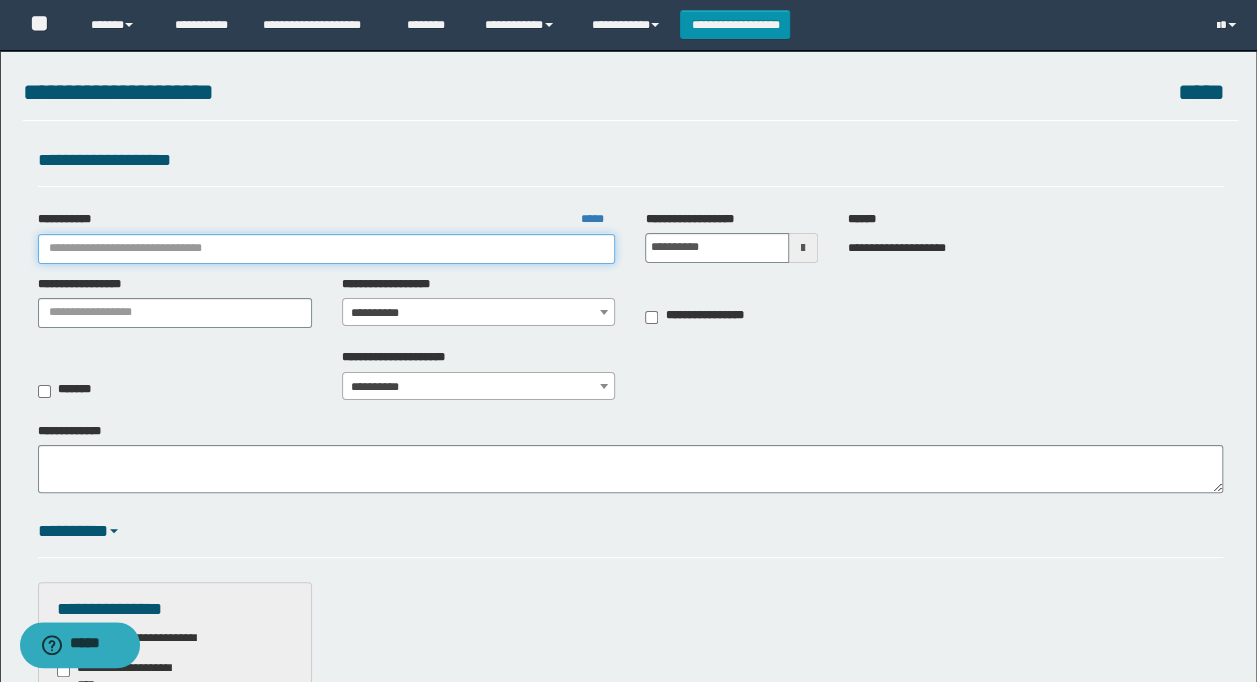 click on "**********" at bounding box center [327, 249] 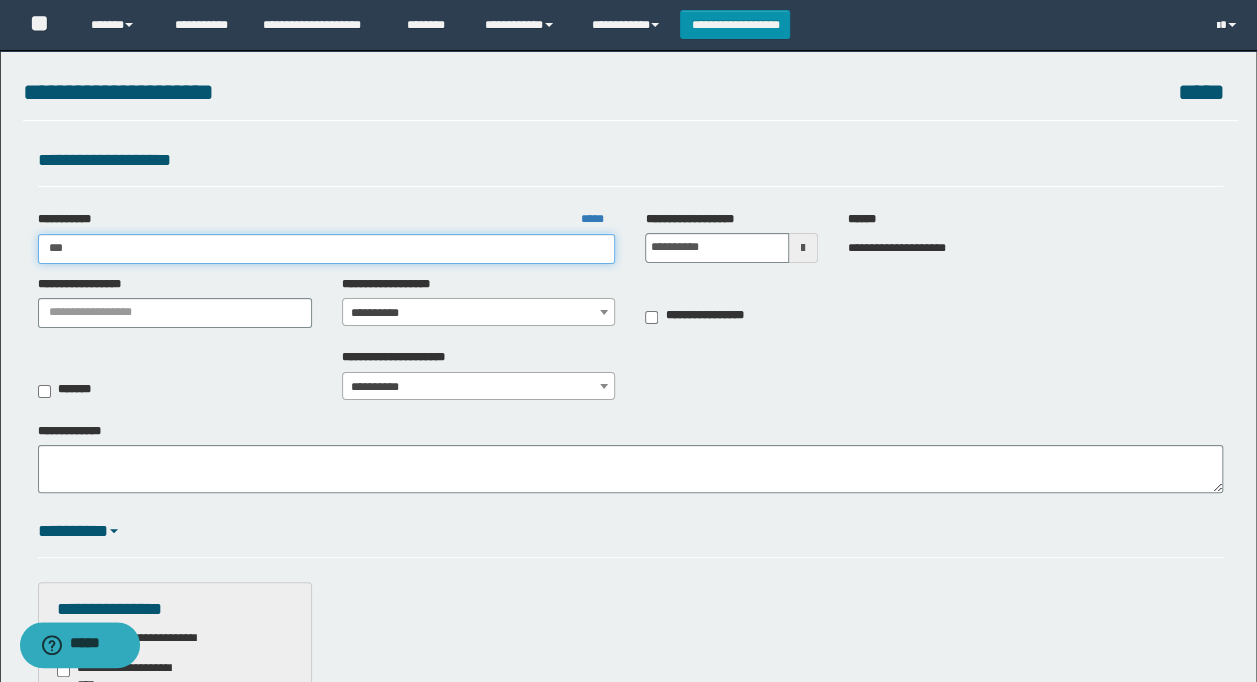 type on "****" 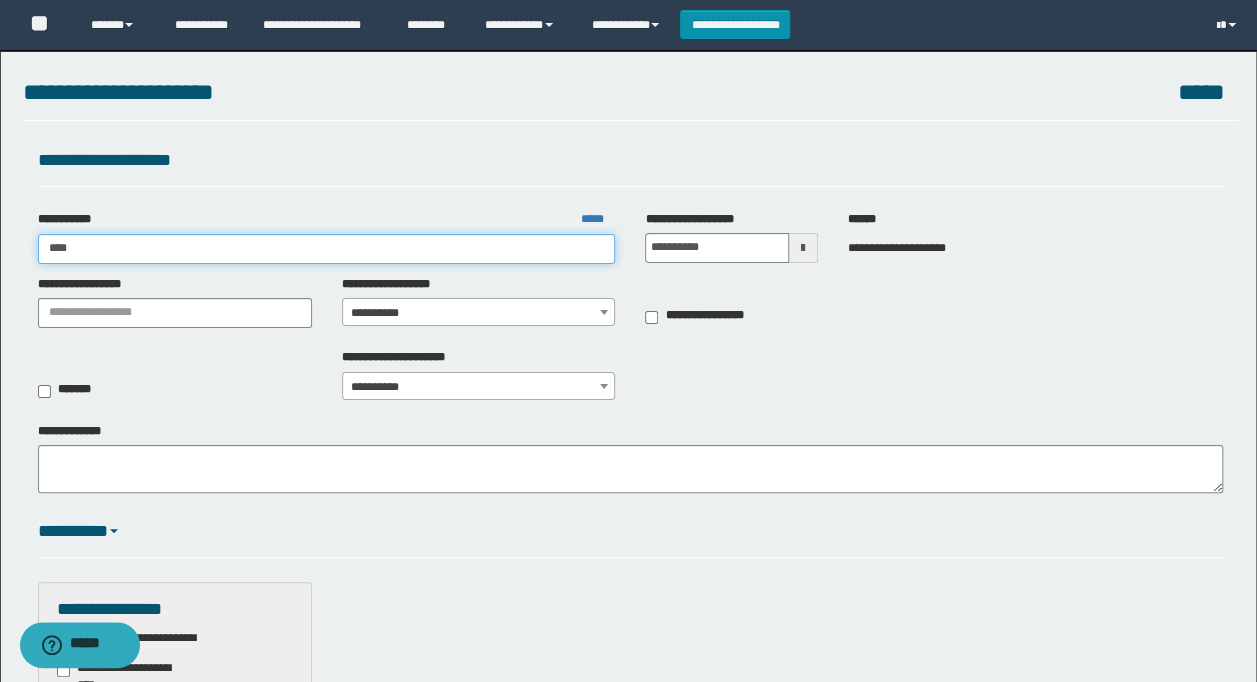 type on "****" 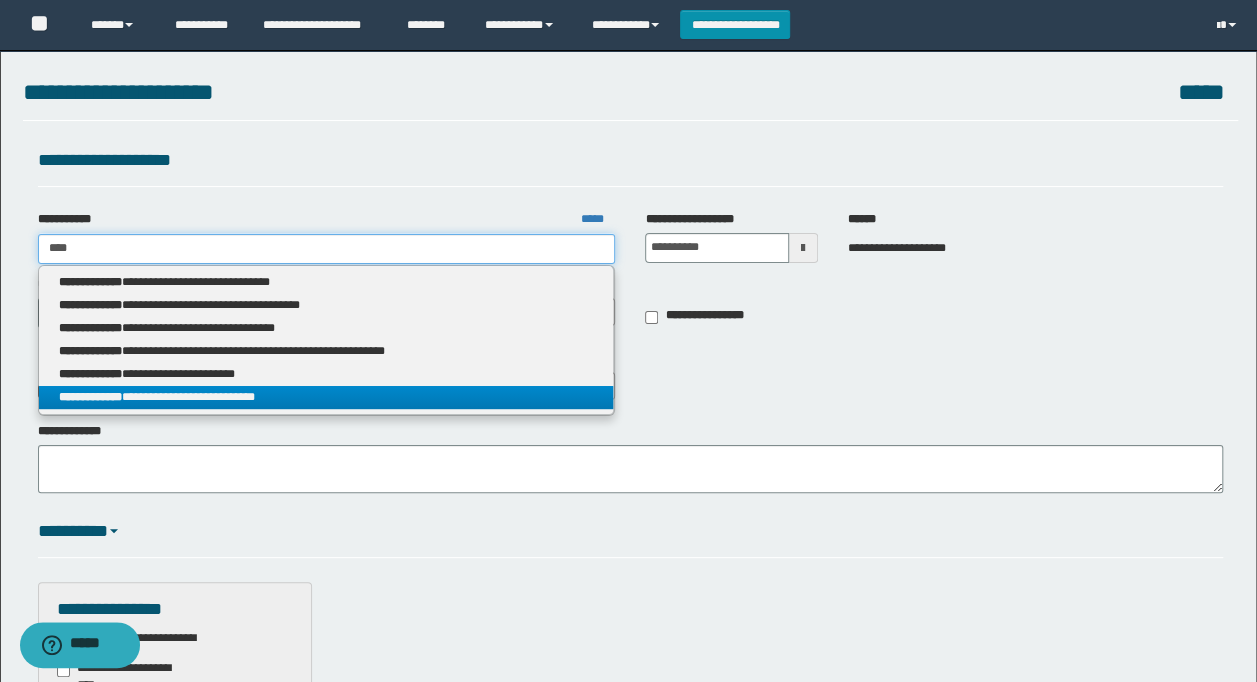type on "****" 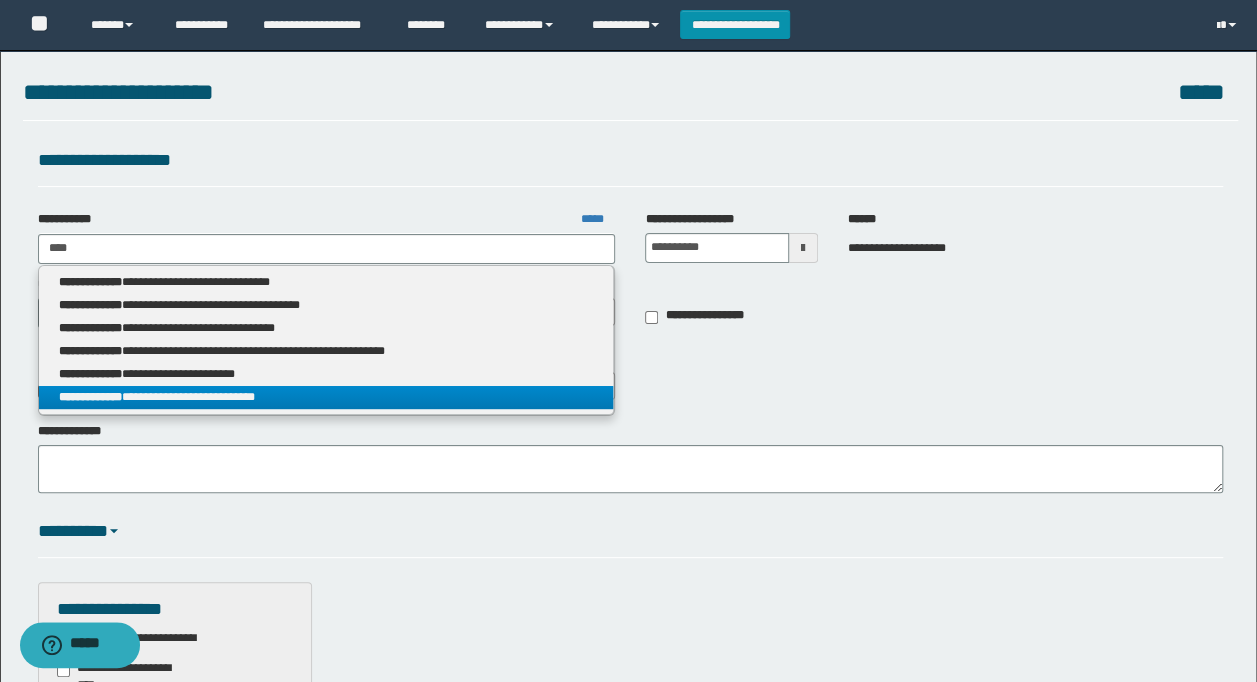 click on "**********" at bounding box center (326, 397) 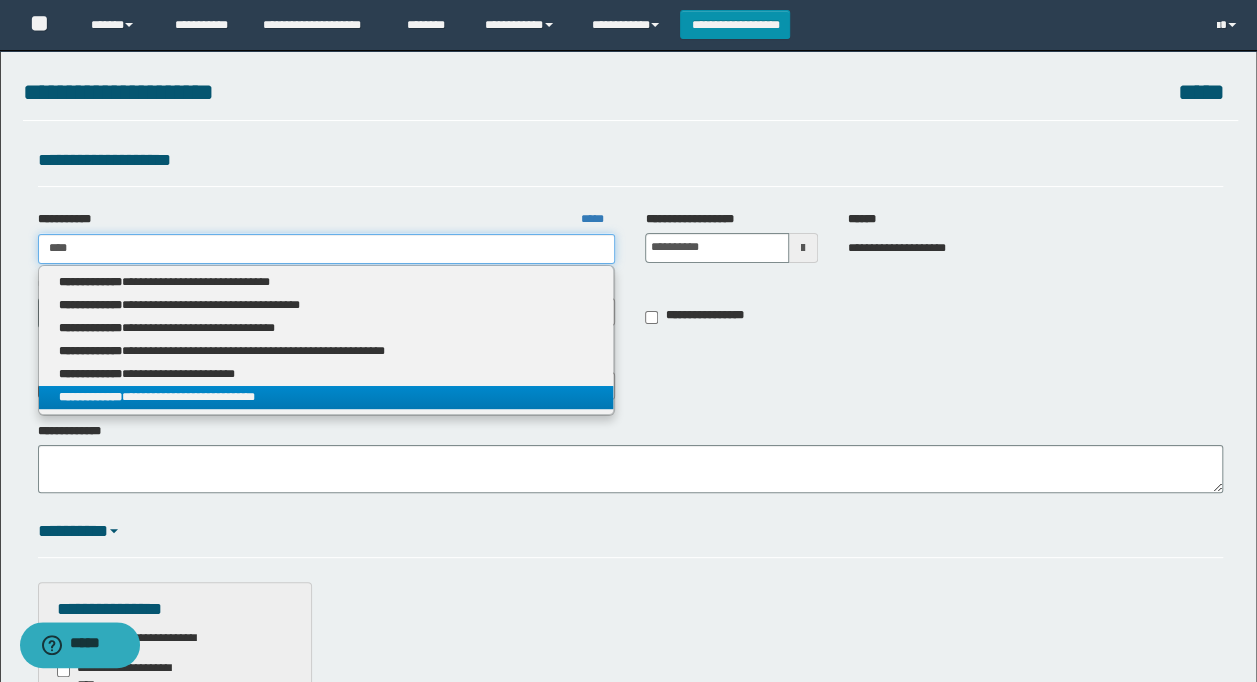 type 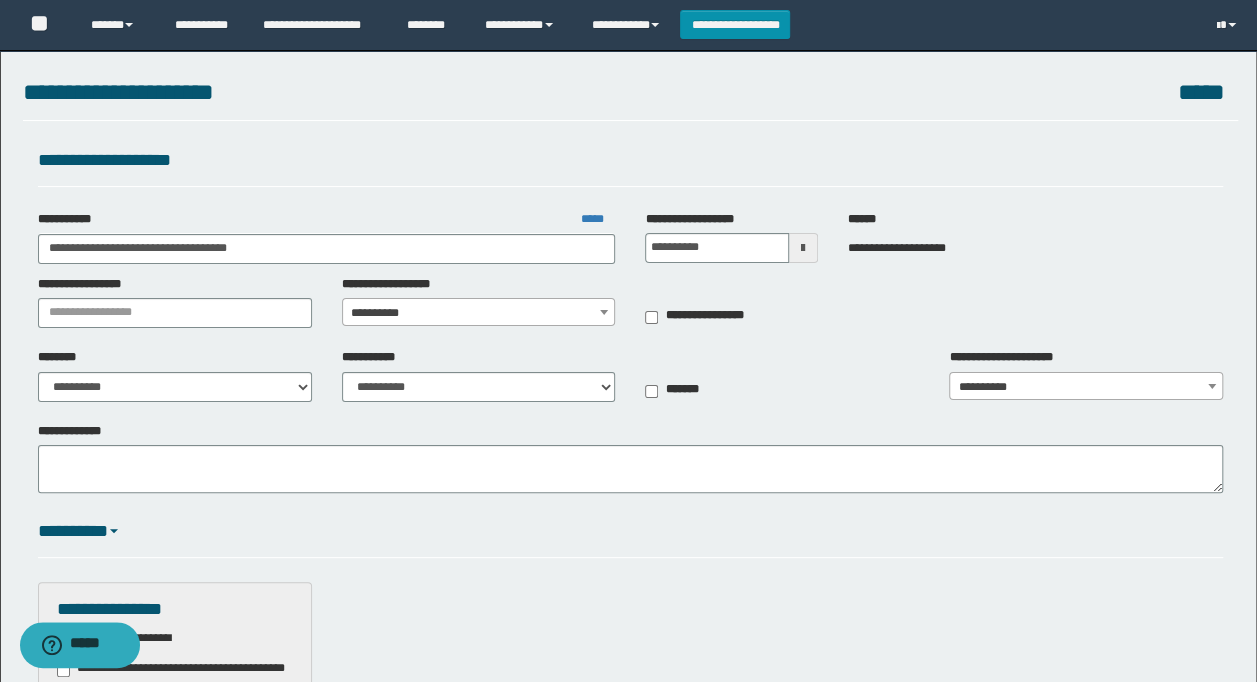 click on "**********" at bounding box center [175, 1259] 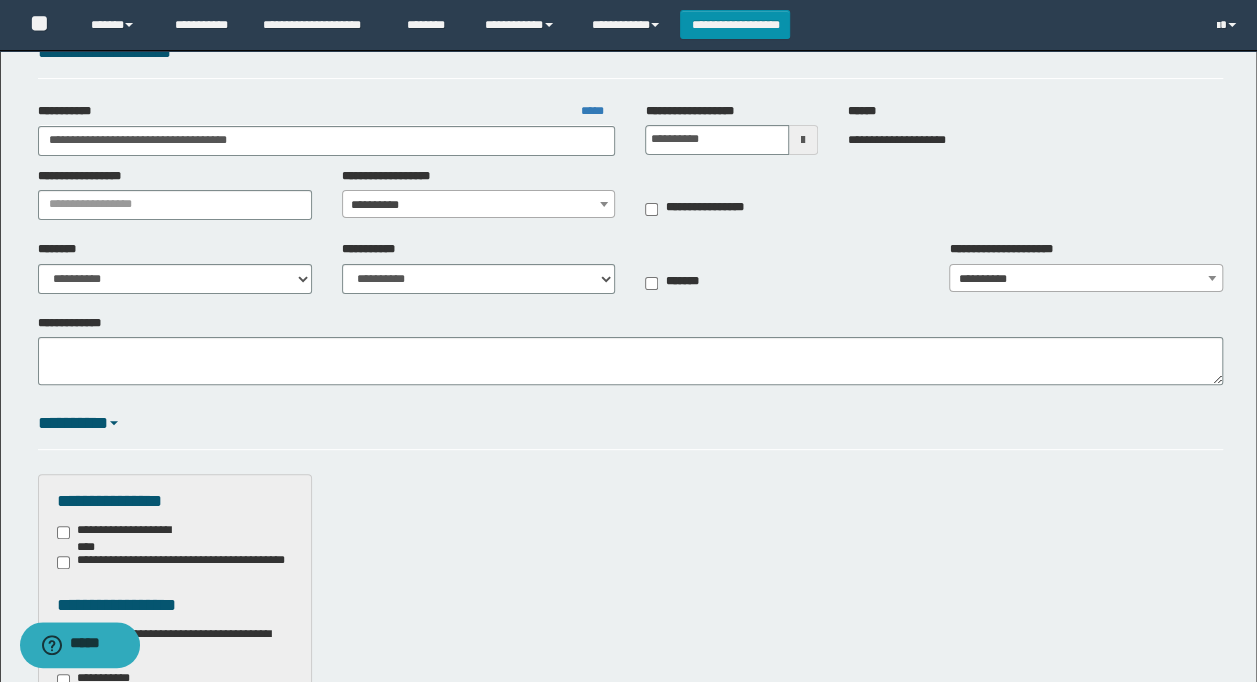 scroll, scrollTop: 118, scrollLeft: 0, axis: vertical 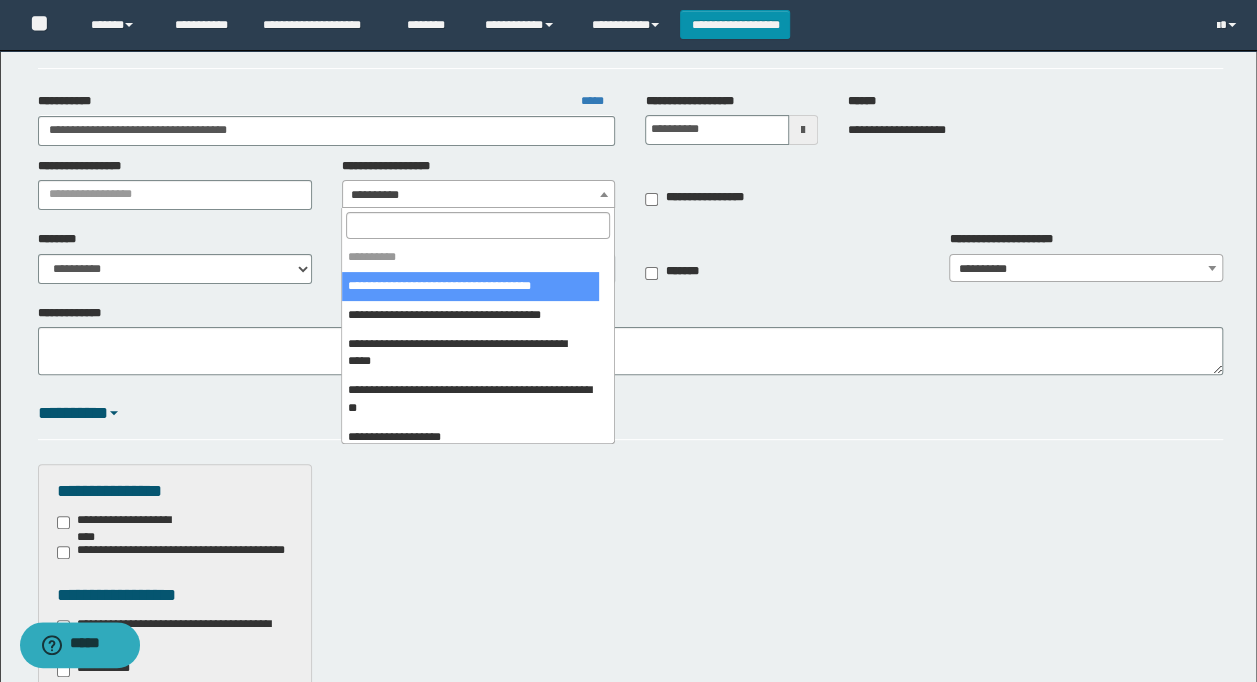 click on "**********" at bounding box center [479, 195] 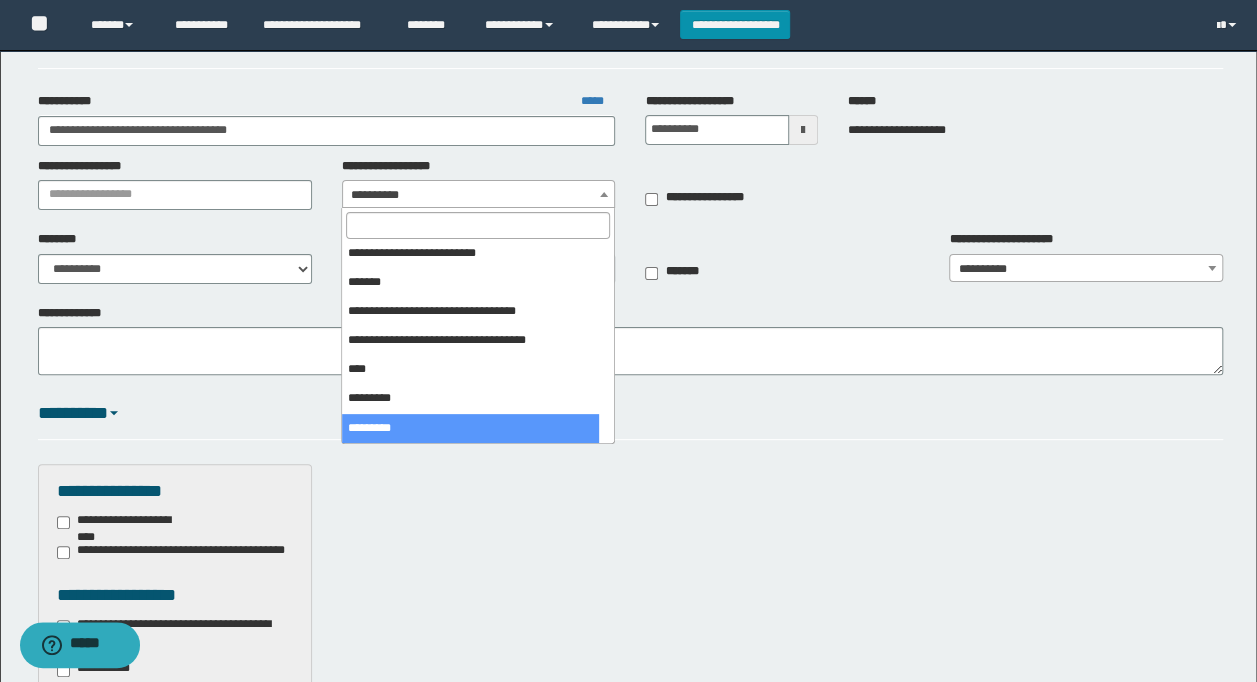 scroll, scrollTop: 451, scrollLeft: 0, axis: vertical 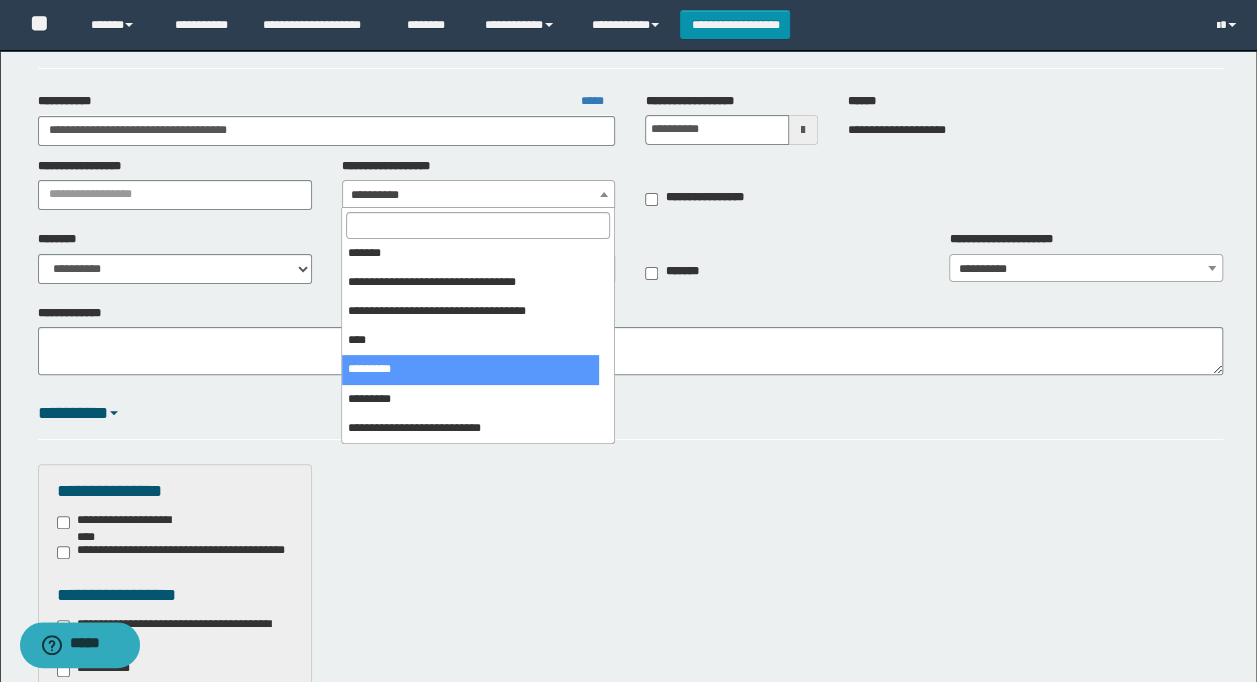 select on "***" 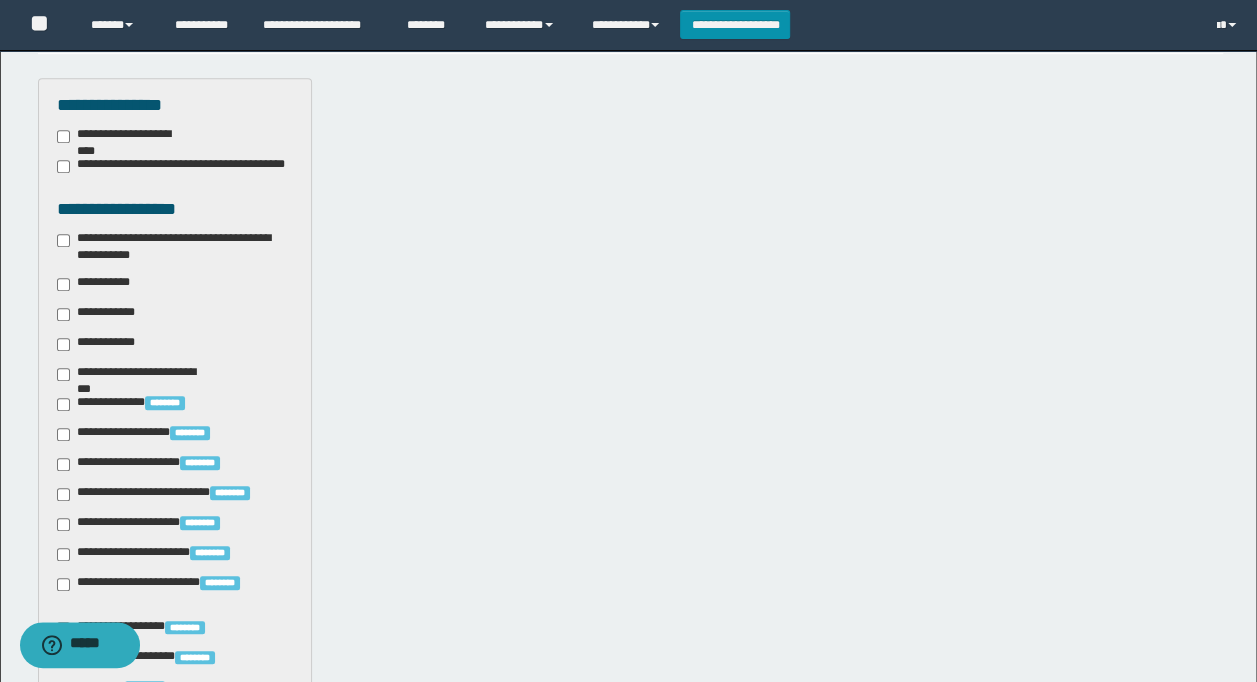 scroll, scrollTop: 506, scrollLeft: 0, axis: vertical 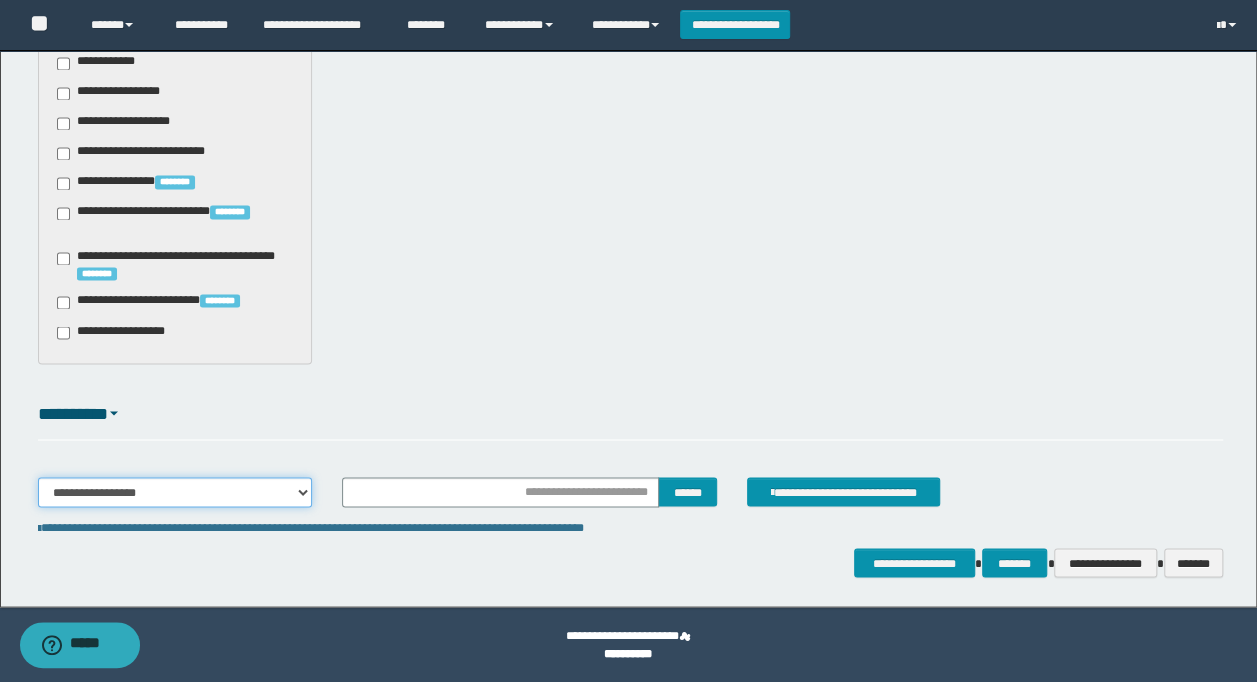 click on "**********" at bounding box center (175, 492) 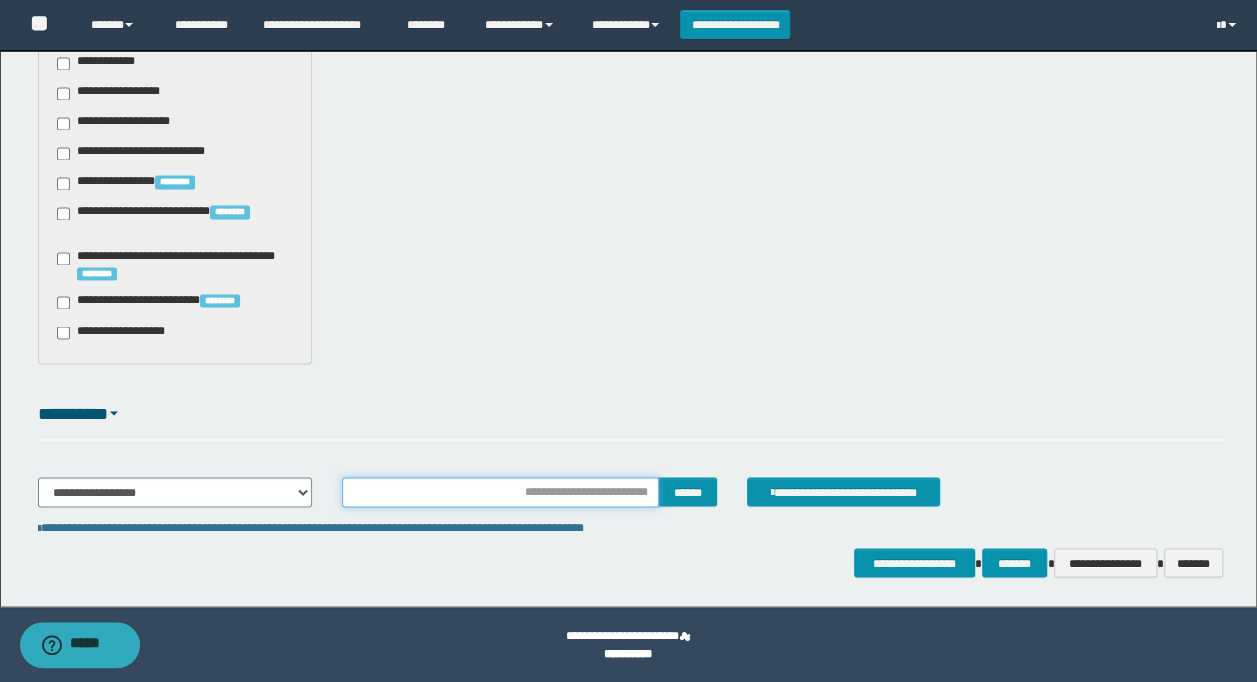 click at bounding box center (501, 492) 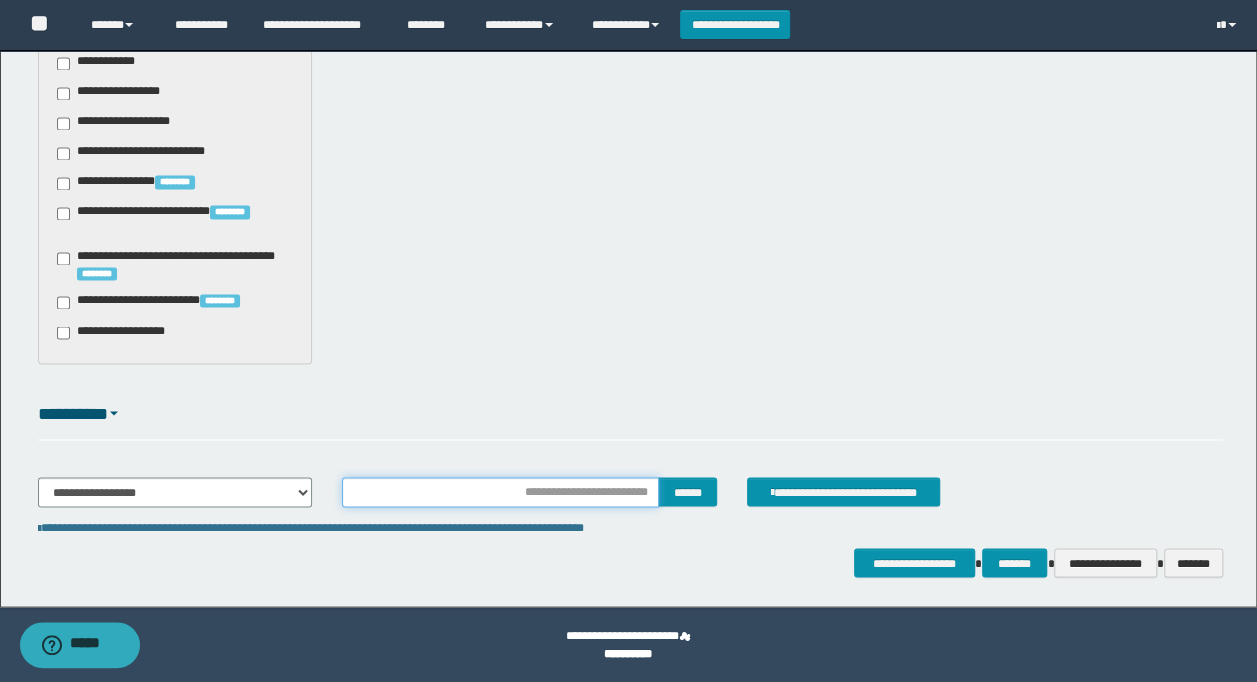 click at bounding box center (501, 492) 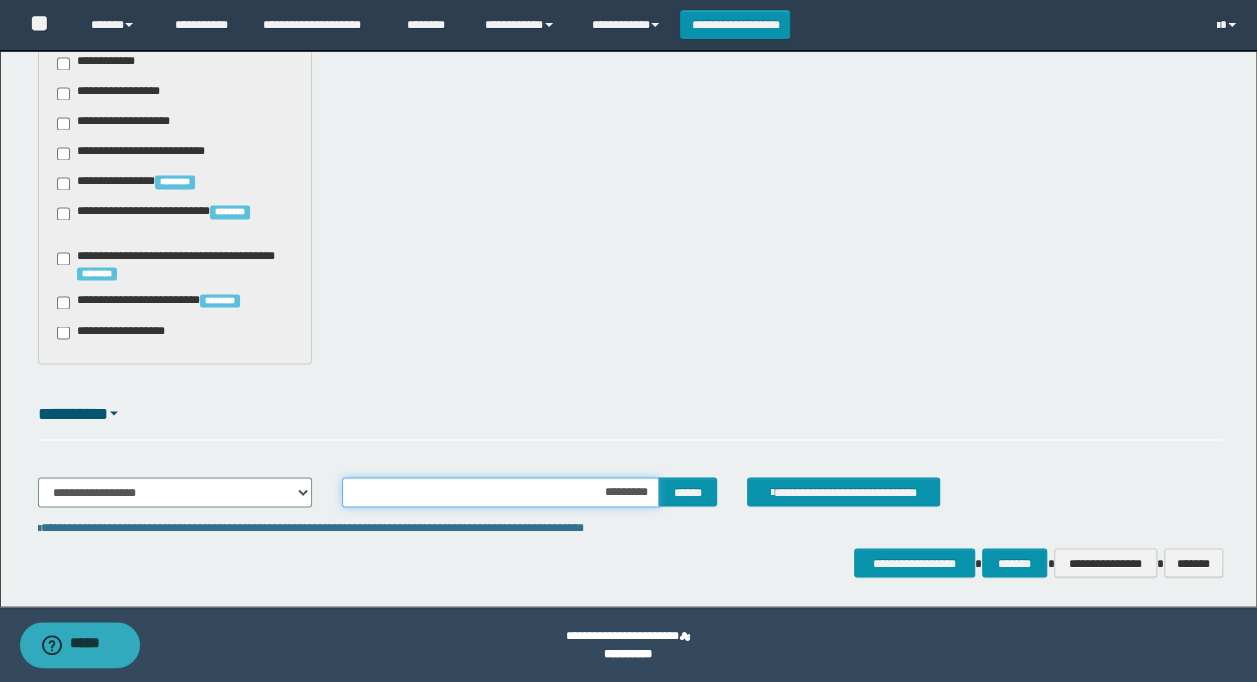 type on "**********" 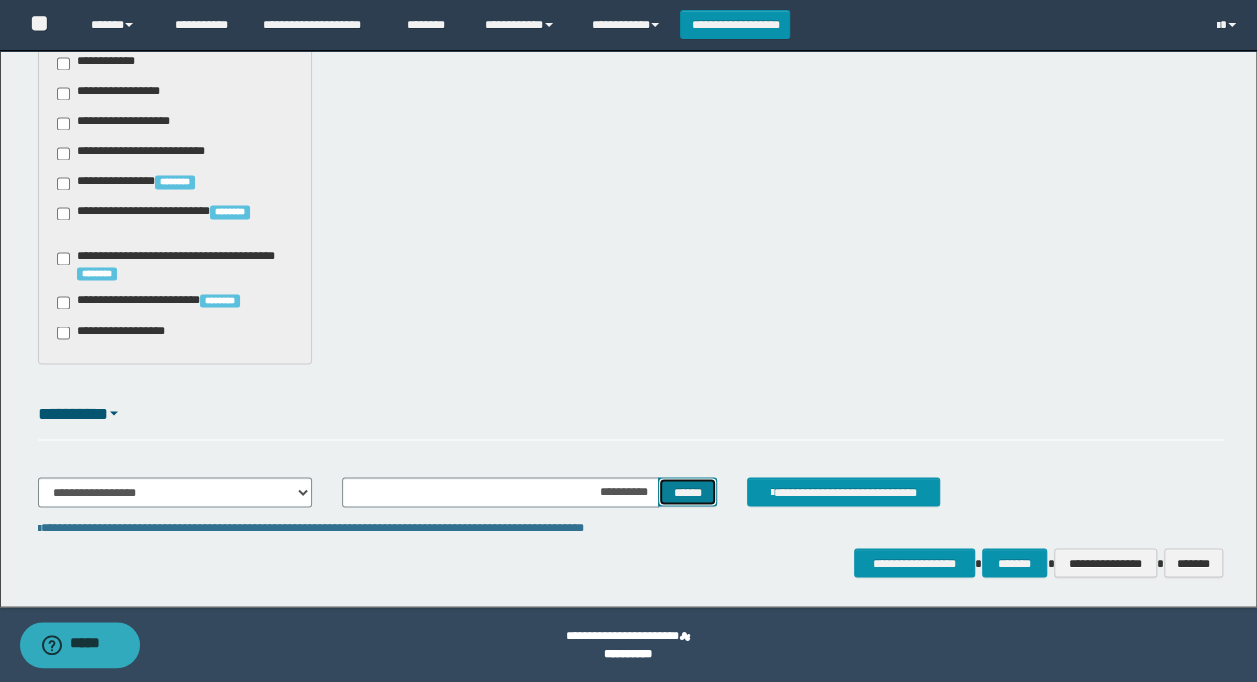click on "******" at bounding box center (687, 491) 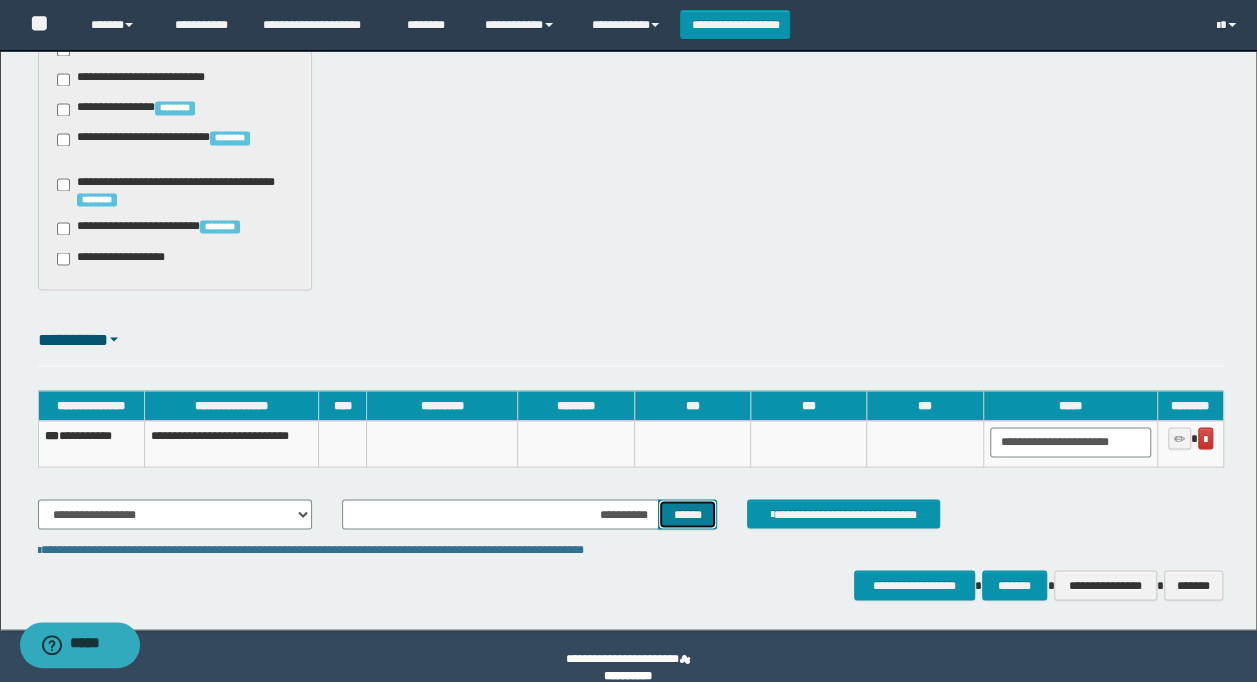 scroll, scrollTop: 1628, scrollLeft: 0, axis: vertical 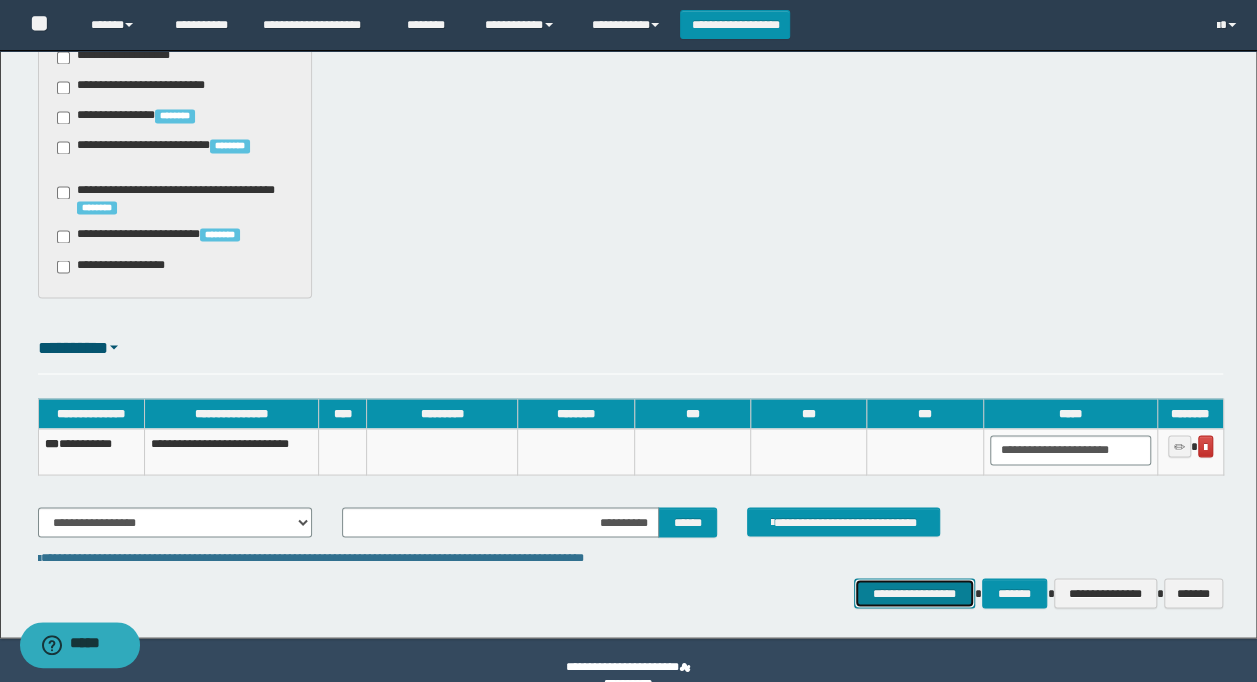 click on "**********" at bounding box center (914, 592) 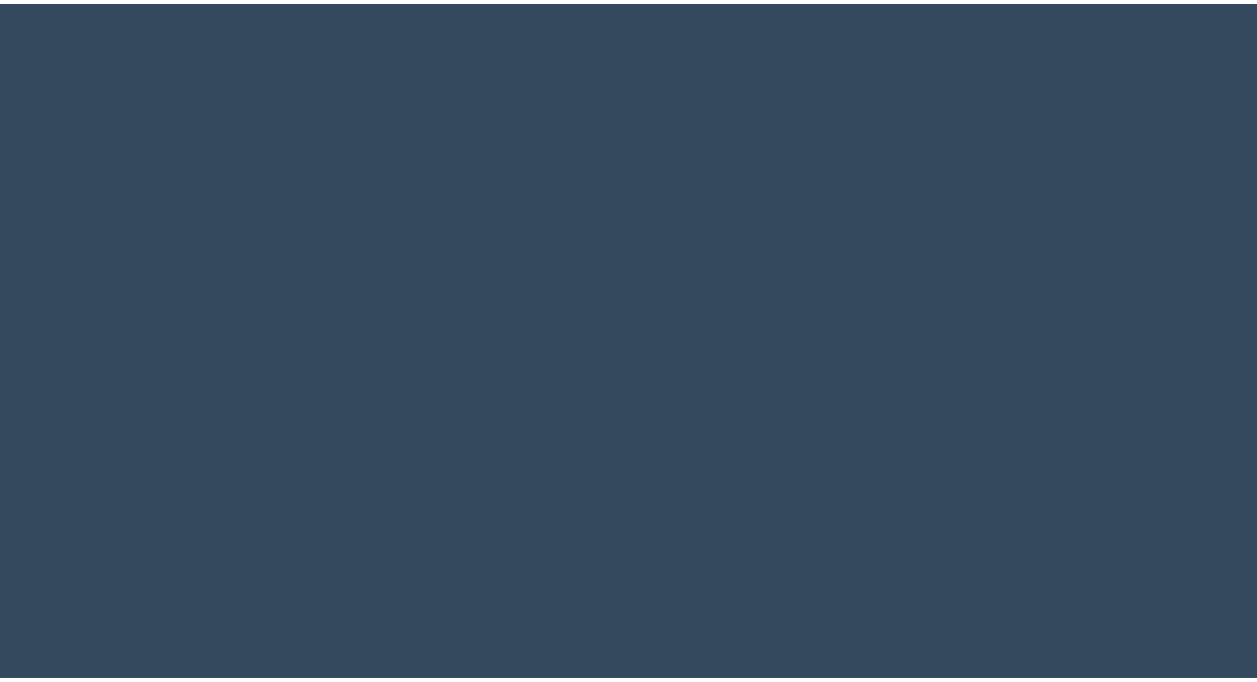 scroll, scrollTop: 0, scrollLeft: 0, axis: both 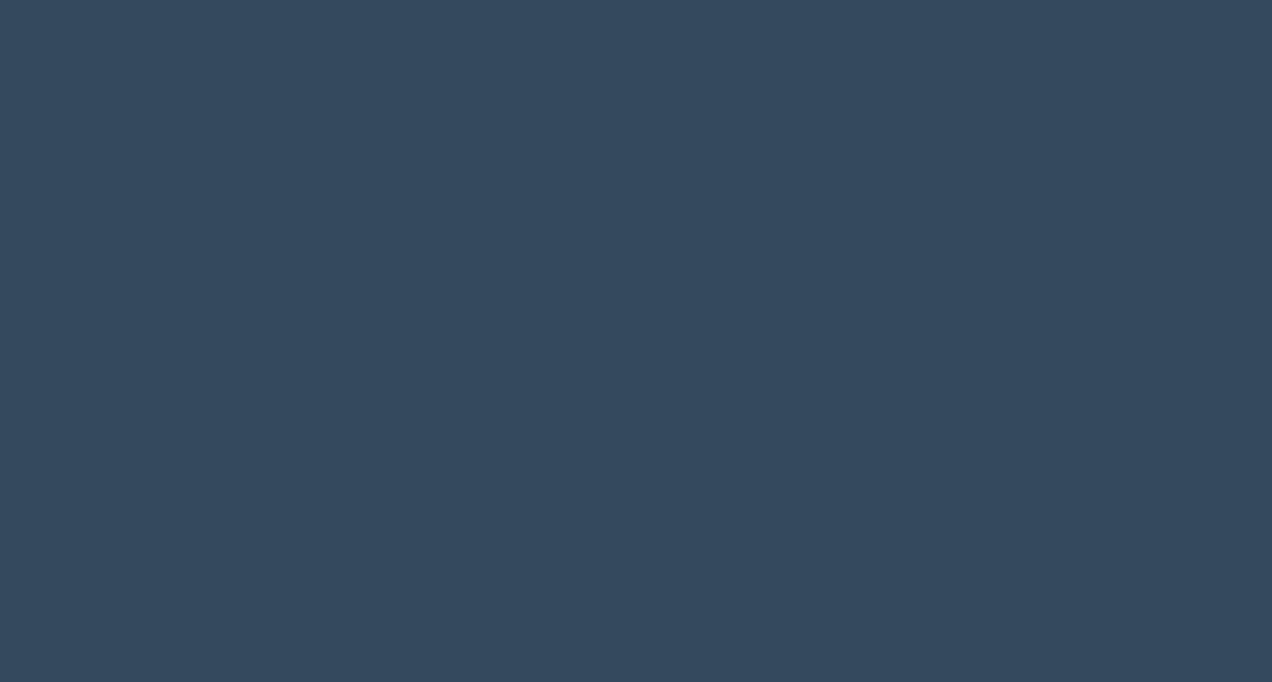 select 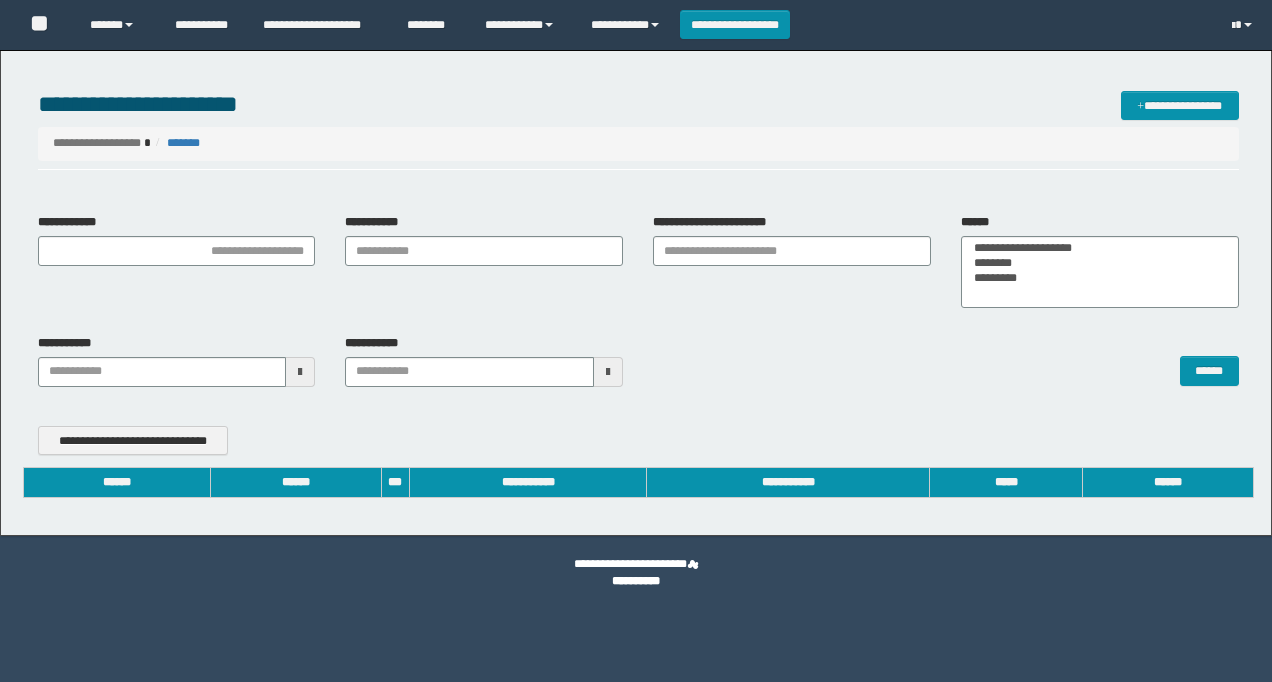 type on "**********" 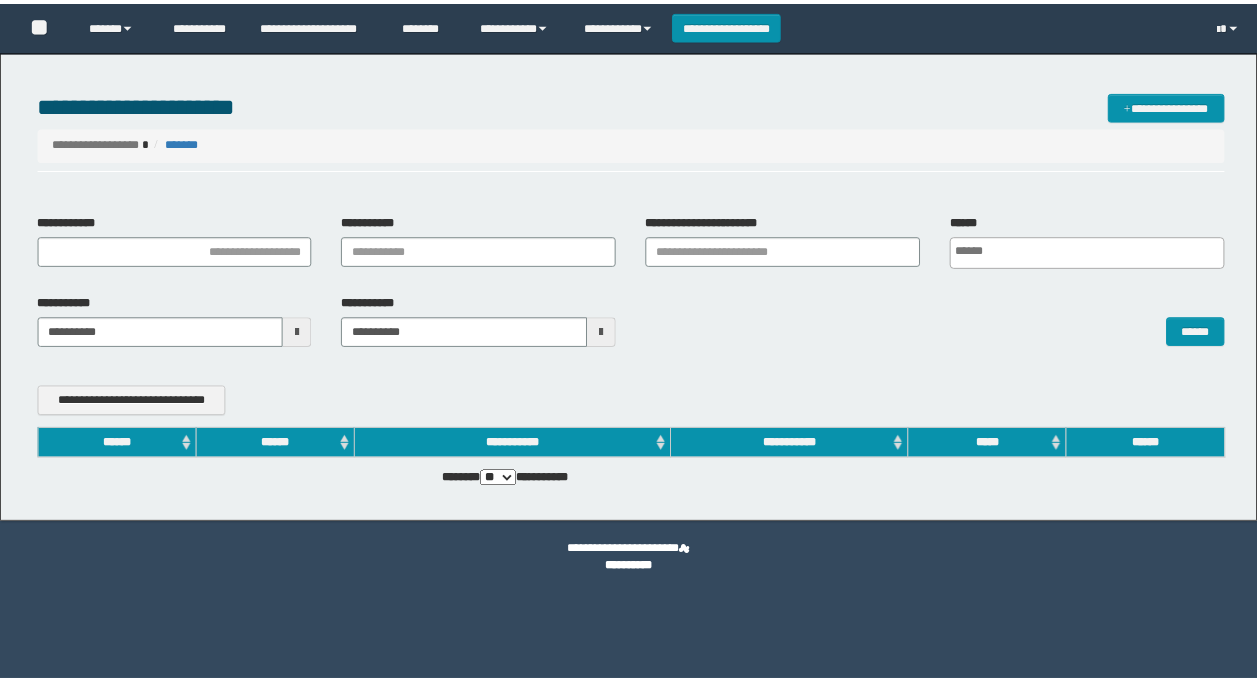 scroll, scrollTop: 0, scrollLeft: 0, axis: both 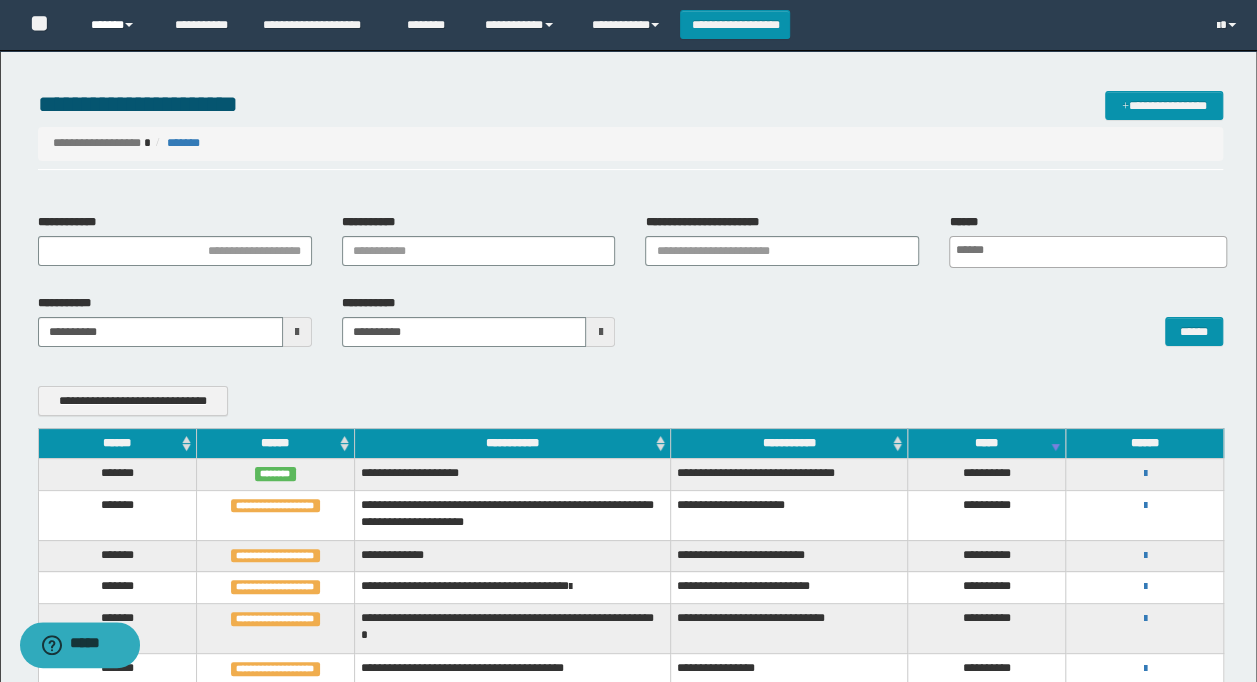 click on "******" at bounding box center [117, 25] 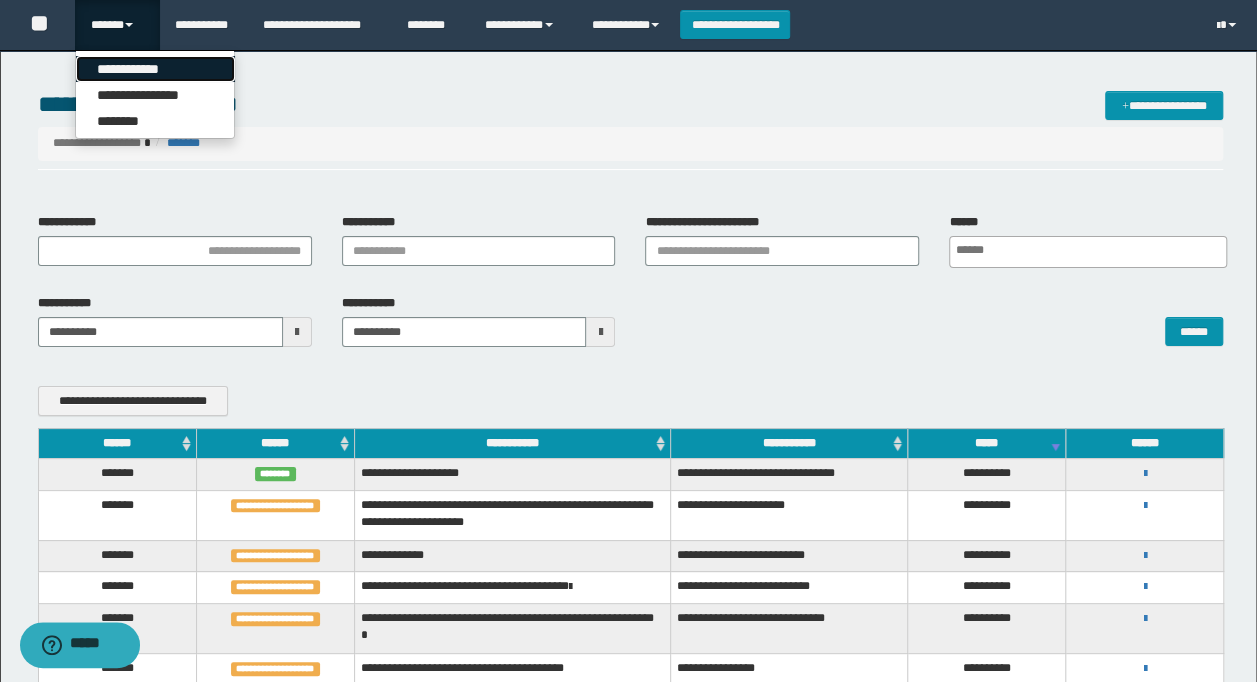 click on "**********" at bounding box center (155, 69) 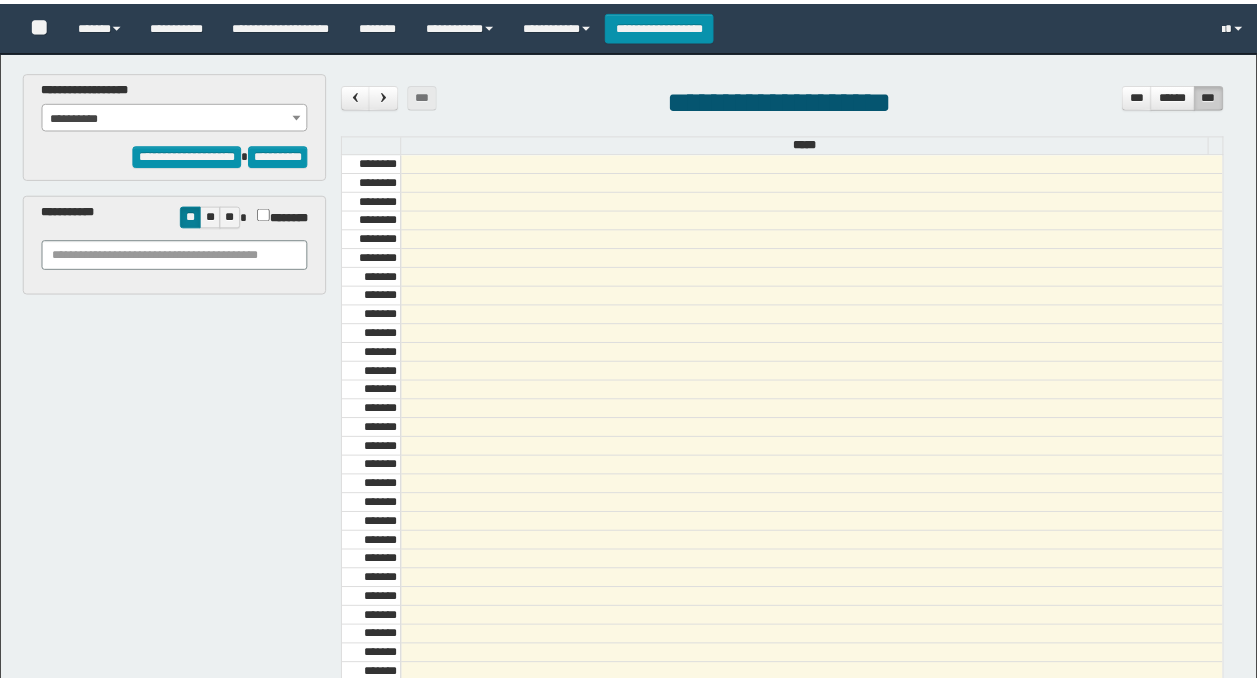 scroll, scrollTop: 0, scrollLeft: 0, axis: both 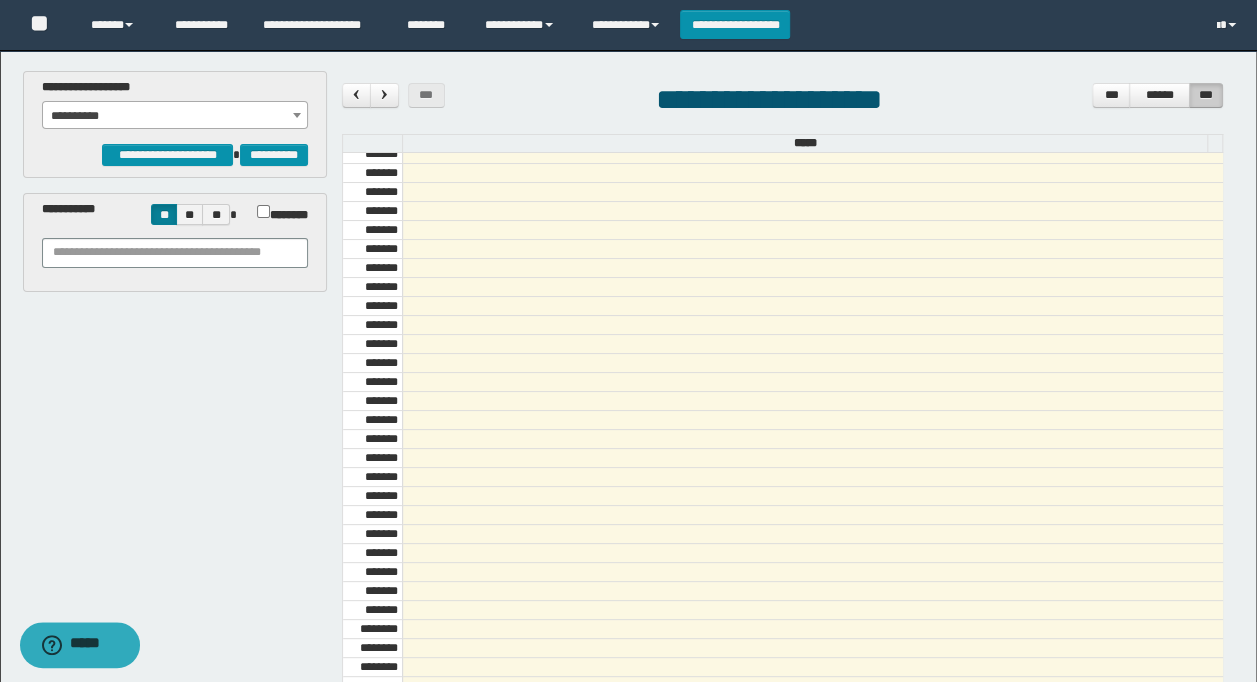 click on "**********" at bounding box center [175, 116] 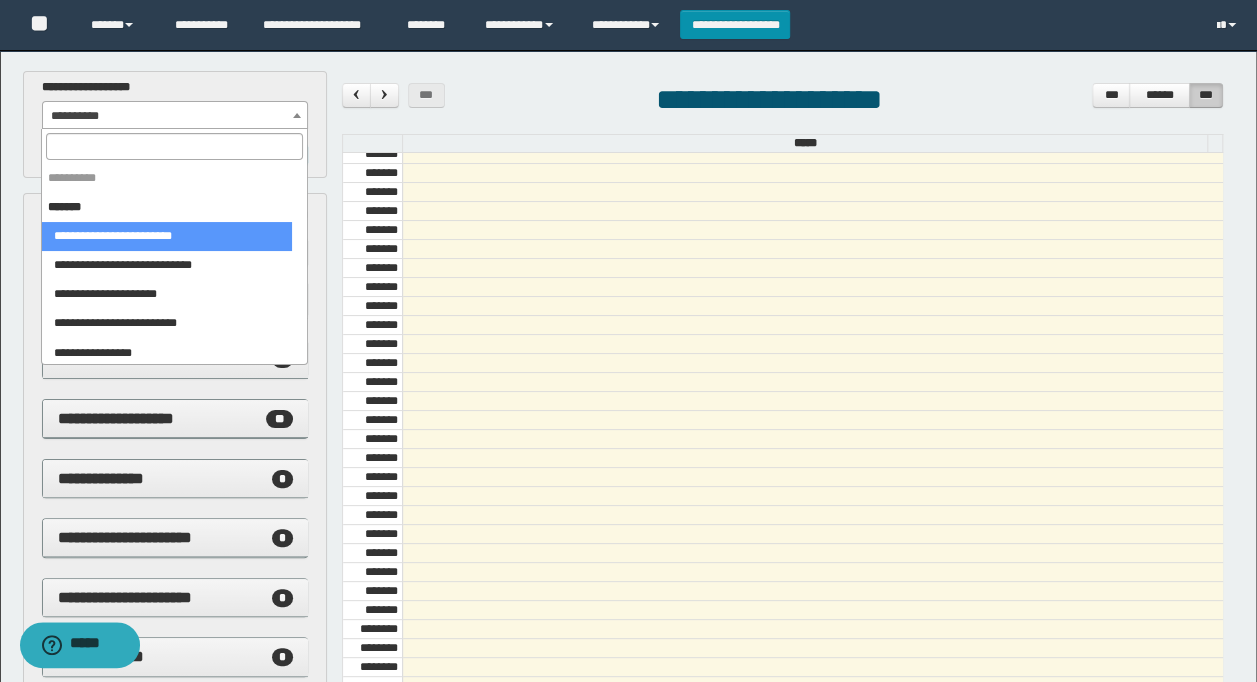 click at bounding box center [174, 146] 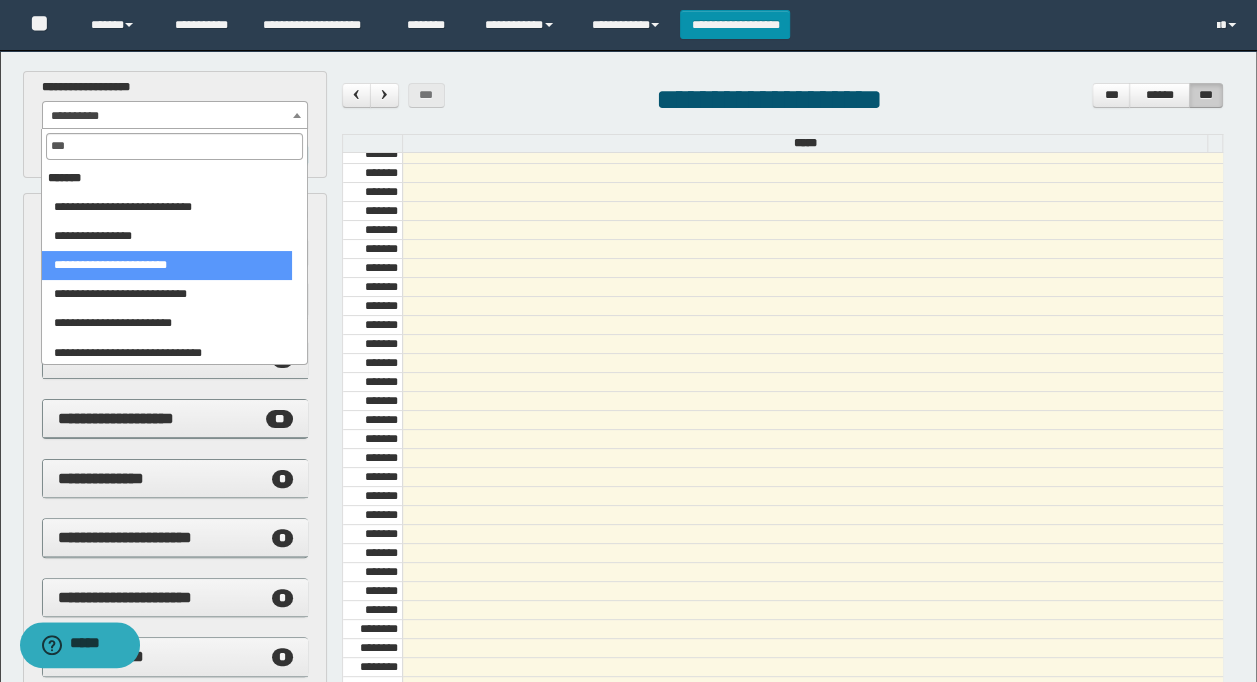 type on "***" 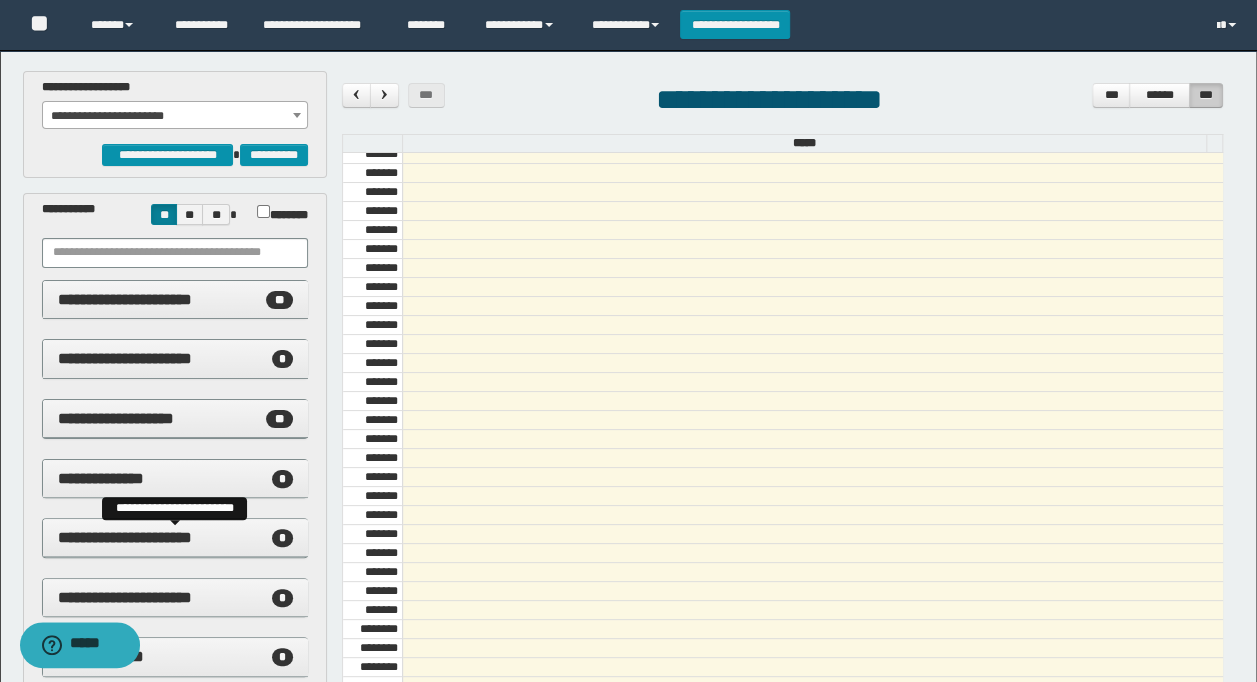 click on "**********" at bounding box center (125, 537) 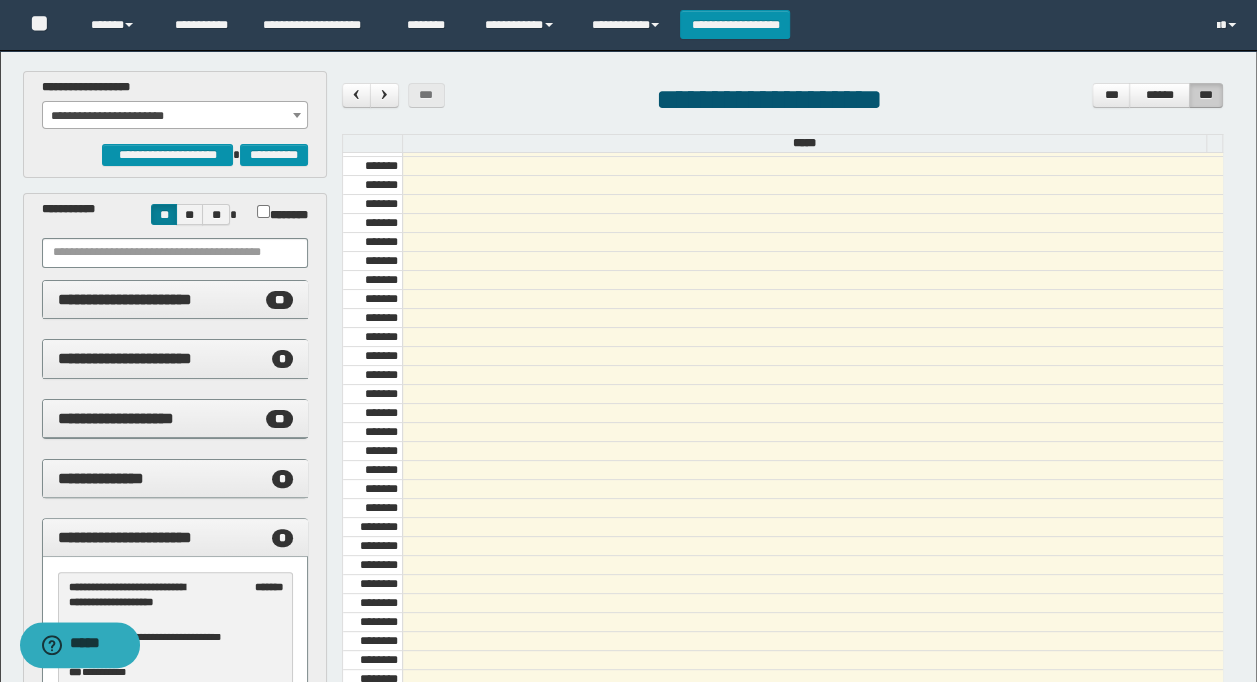 scroll, scrollTop: 808, scrollLeft: 0, axis: vertical 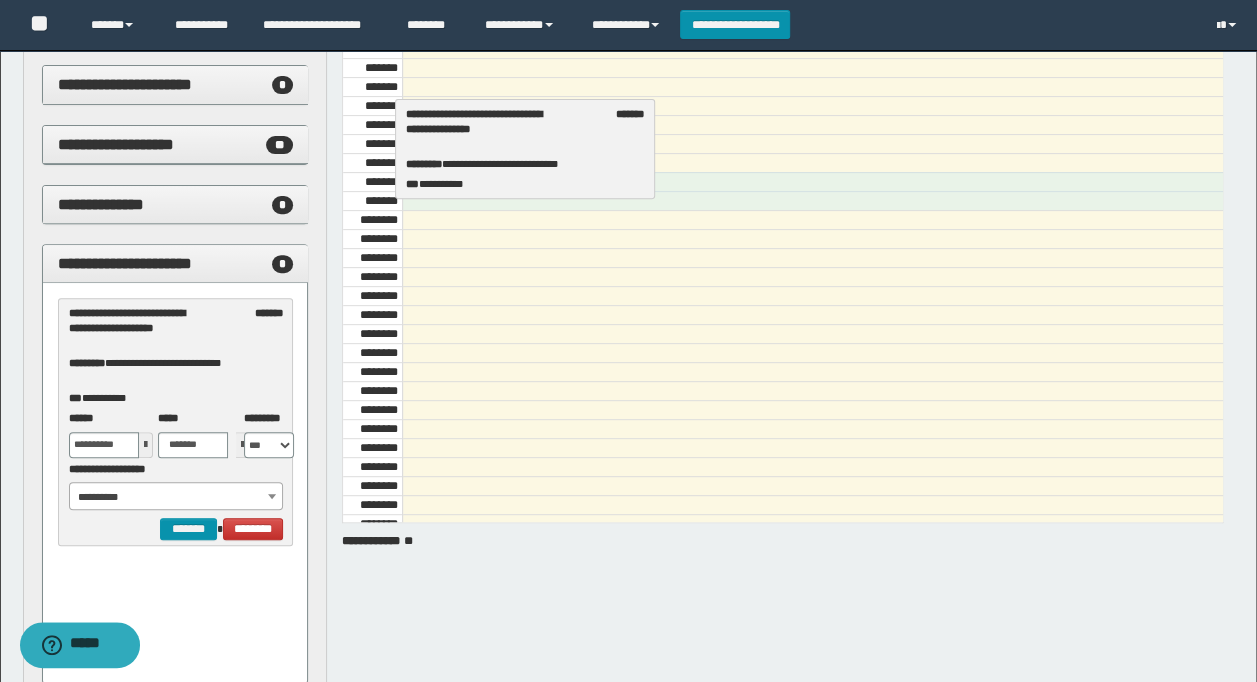 drag, startPoint x: 208, startPoint y: 380, endPoint x: 546, endPoint y: 182, distance: 391.7244 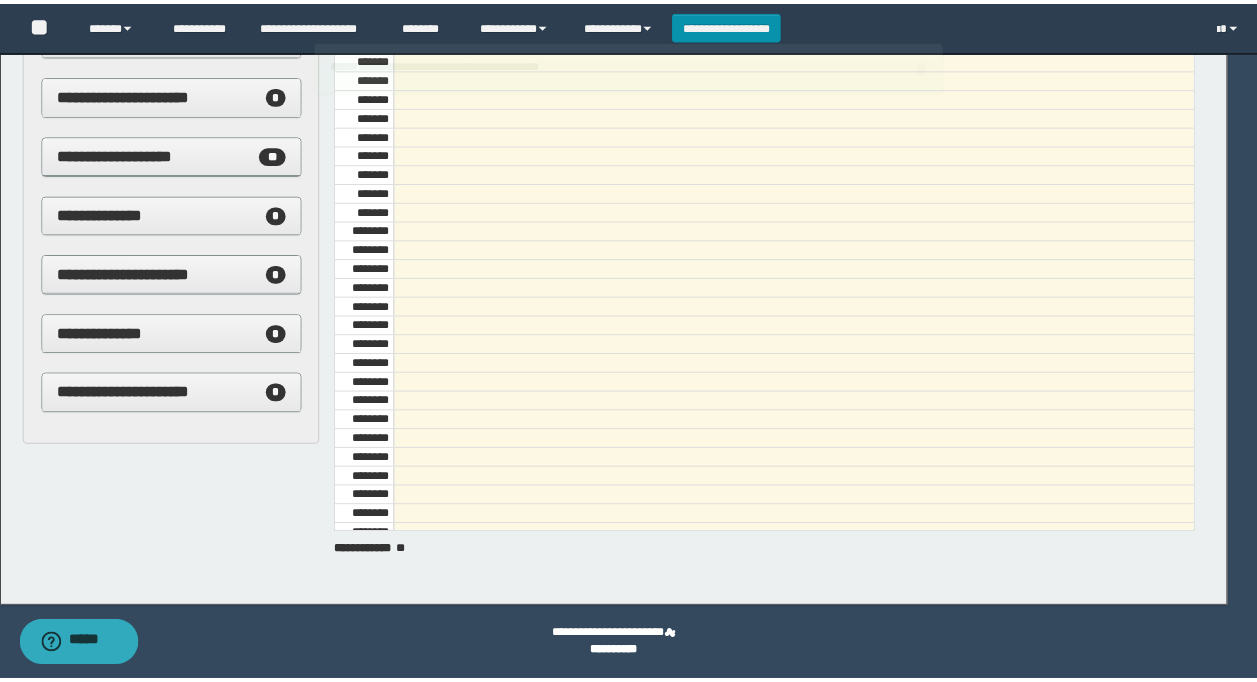 scroll, scrollTop: 264, scrollLeft: 0, axis: vertical 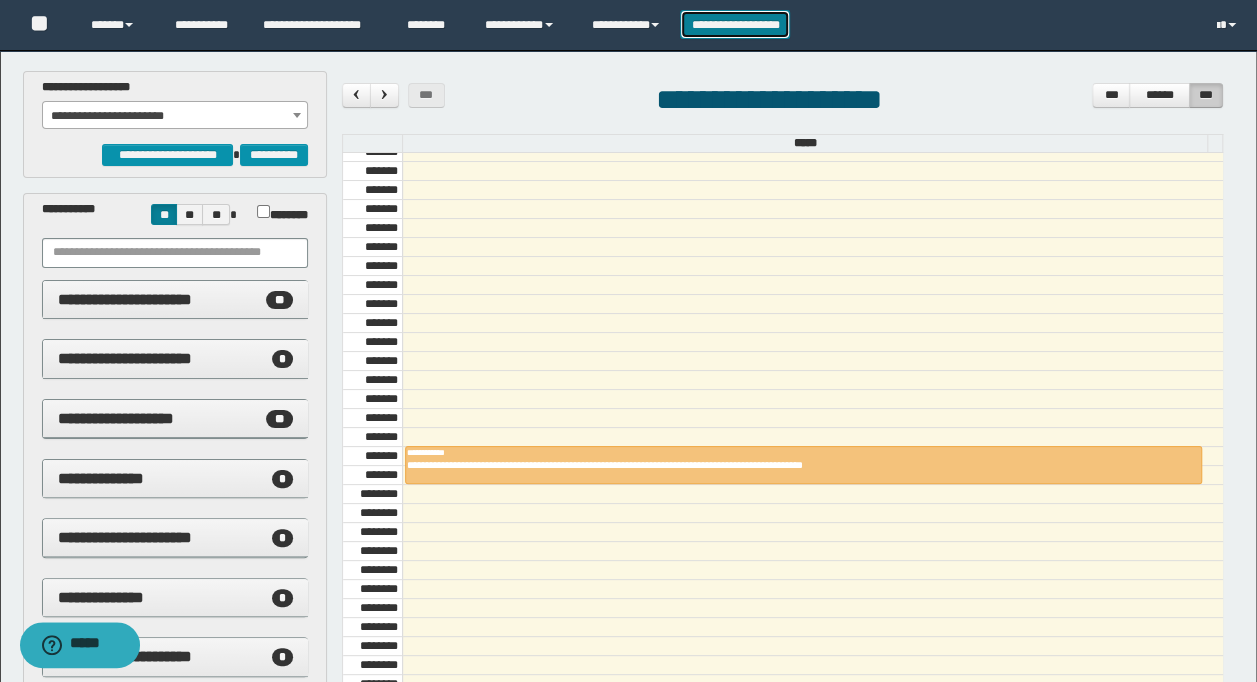 click on "**********" at bounding box center [735, 24] 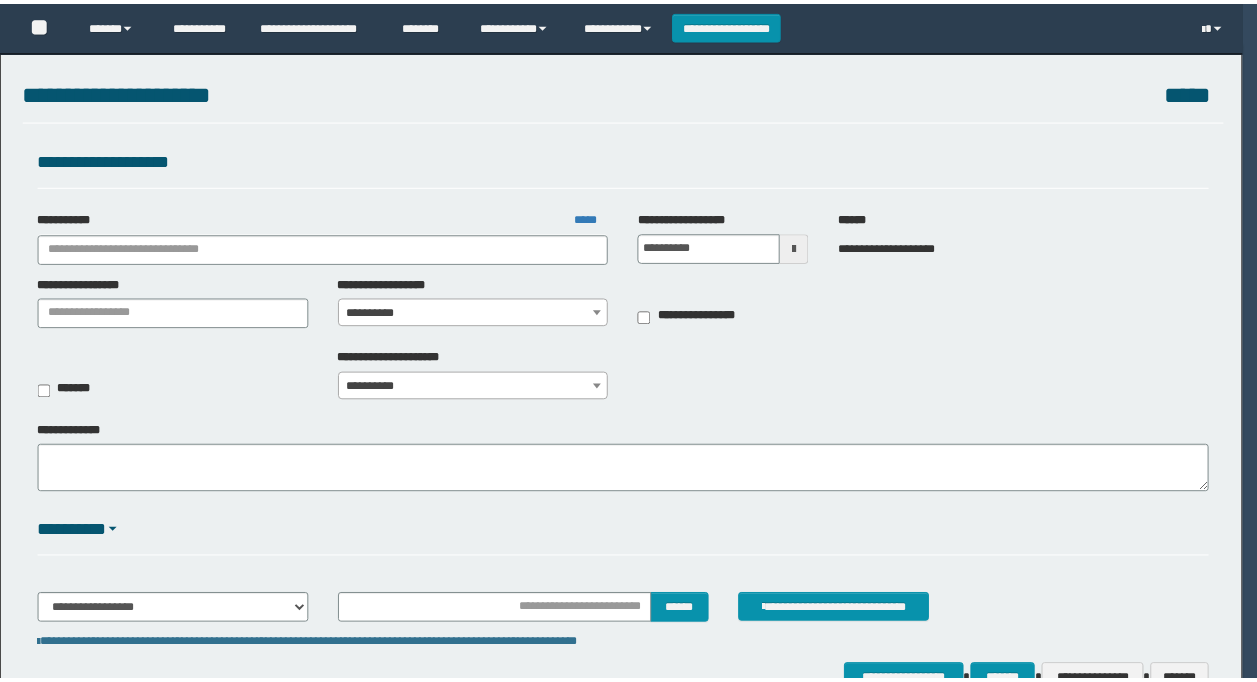 scroll, scrollTop: 0, scrollLeft: 0, axis: both 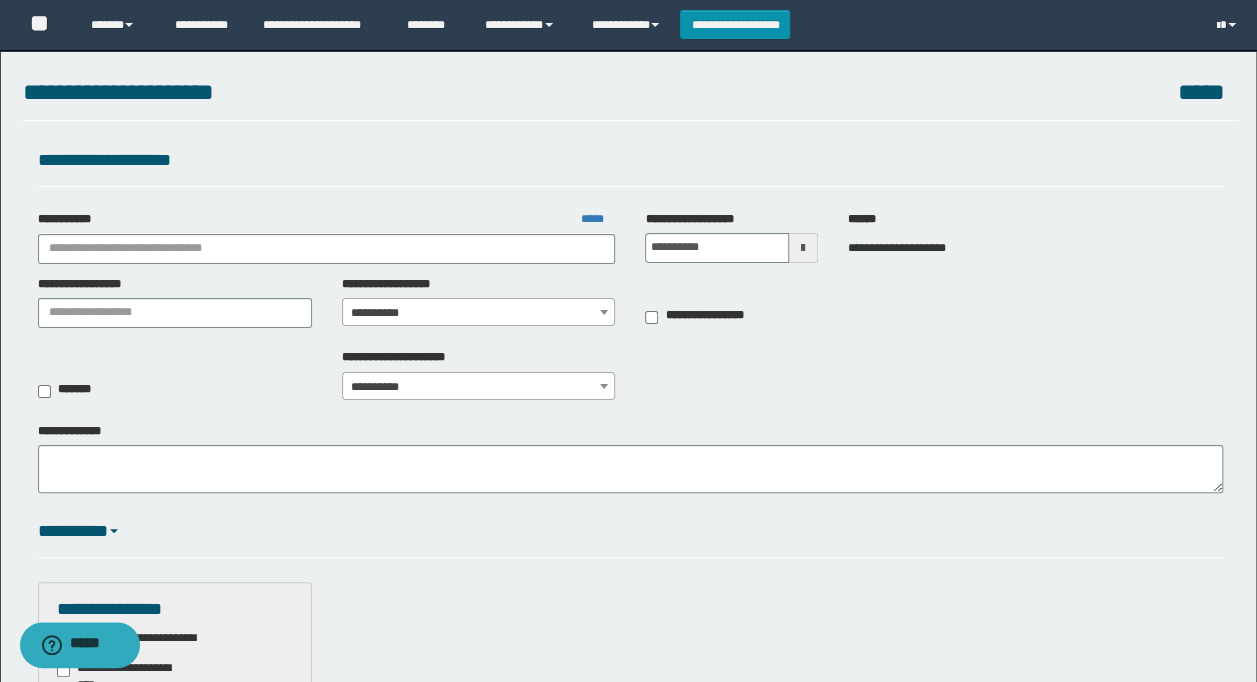 click on "**********" at bounding box center [628, 1062] 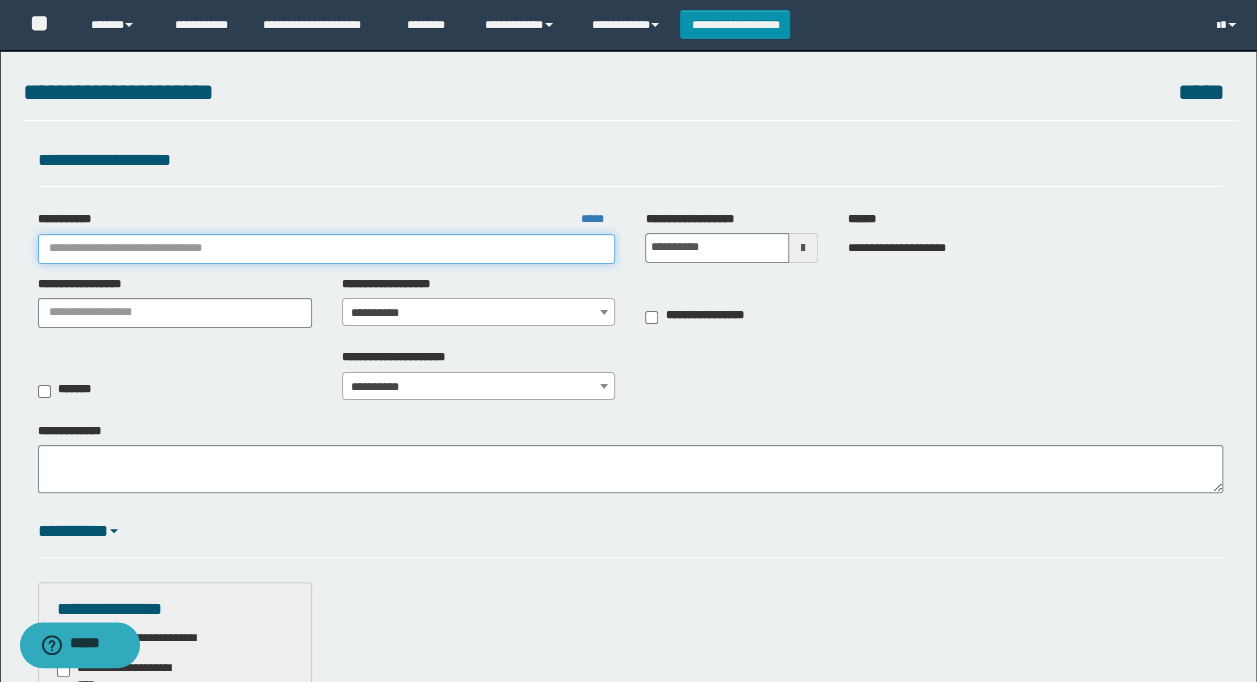 click on "**********" at bounding box center [327, 249] 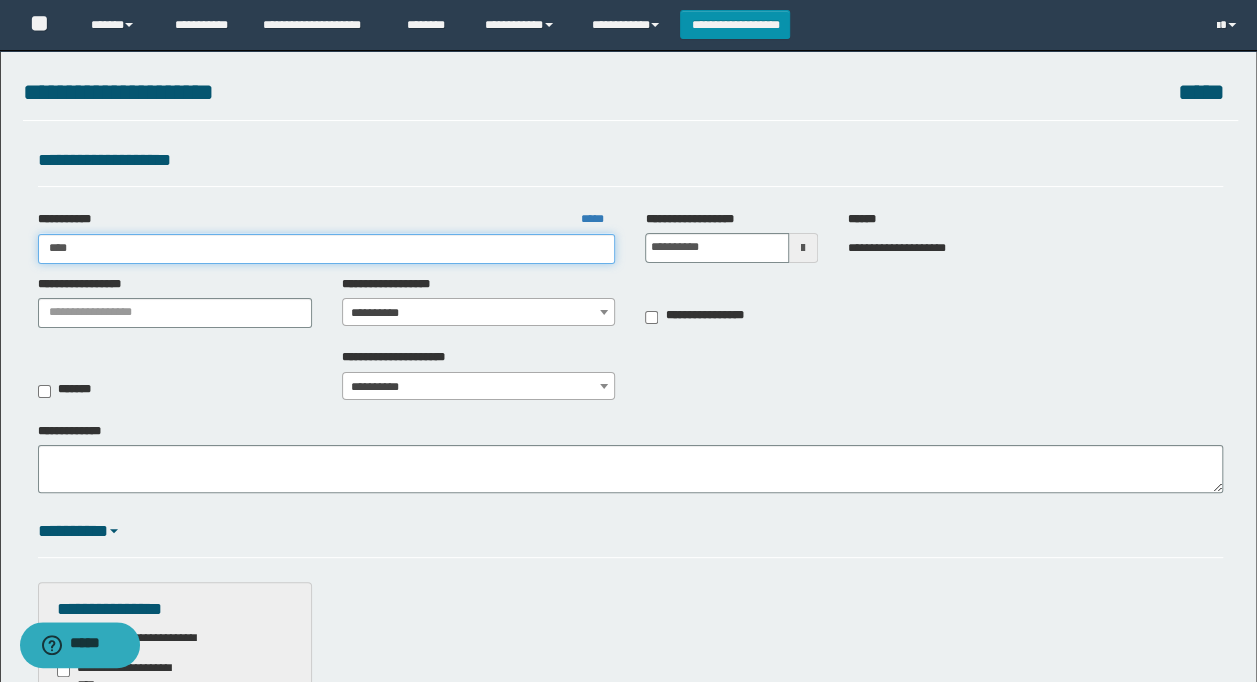 type on "*****" 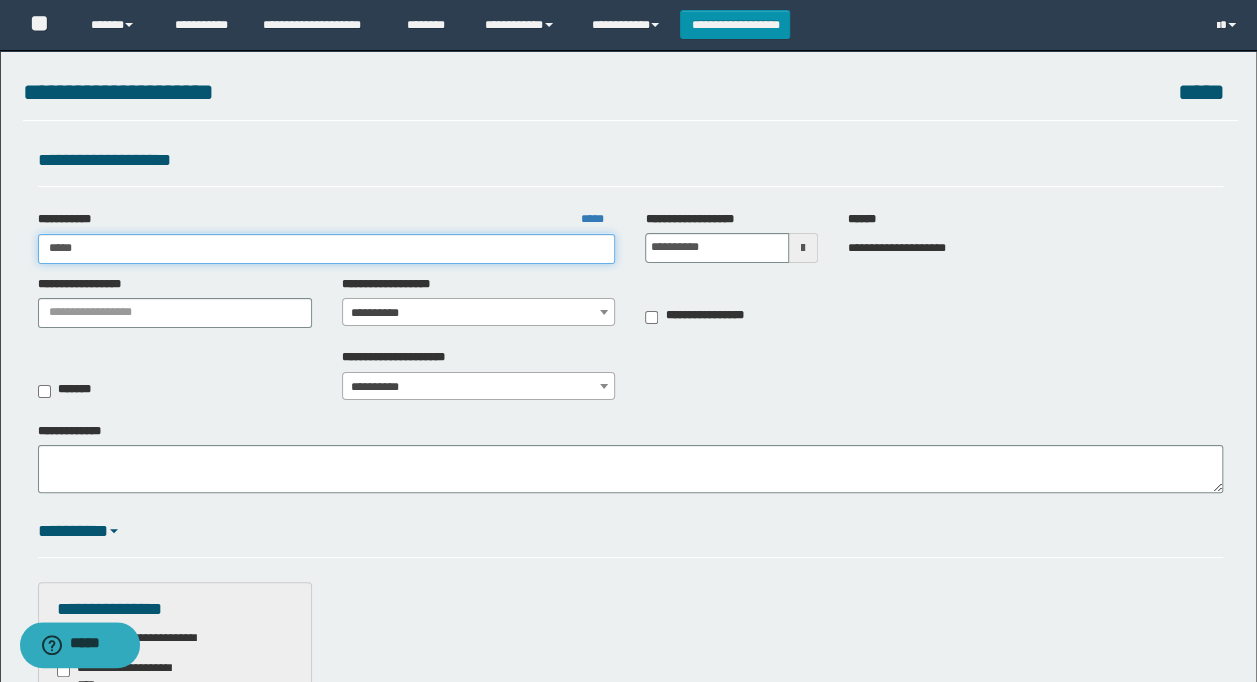type on "*****" 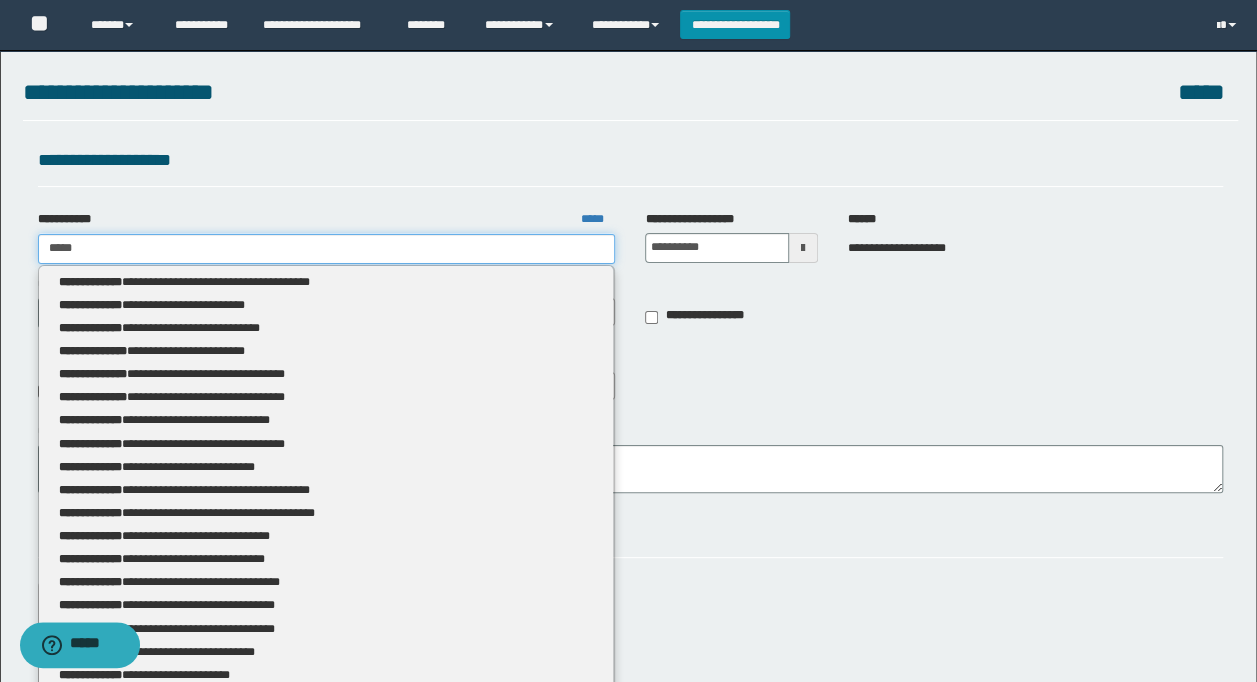 type 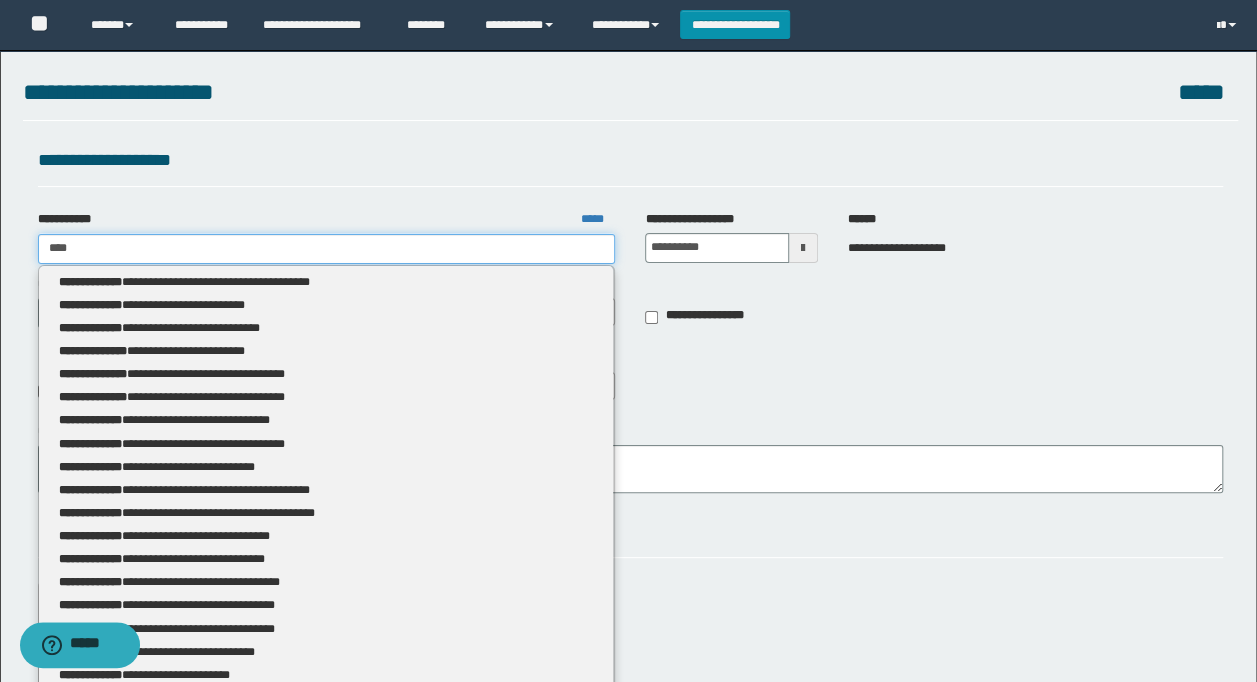 type on "****" 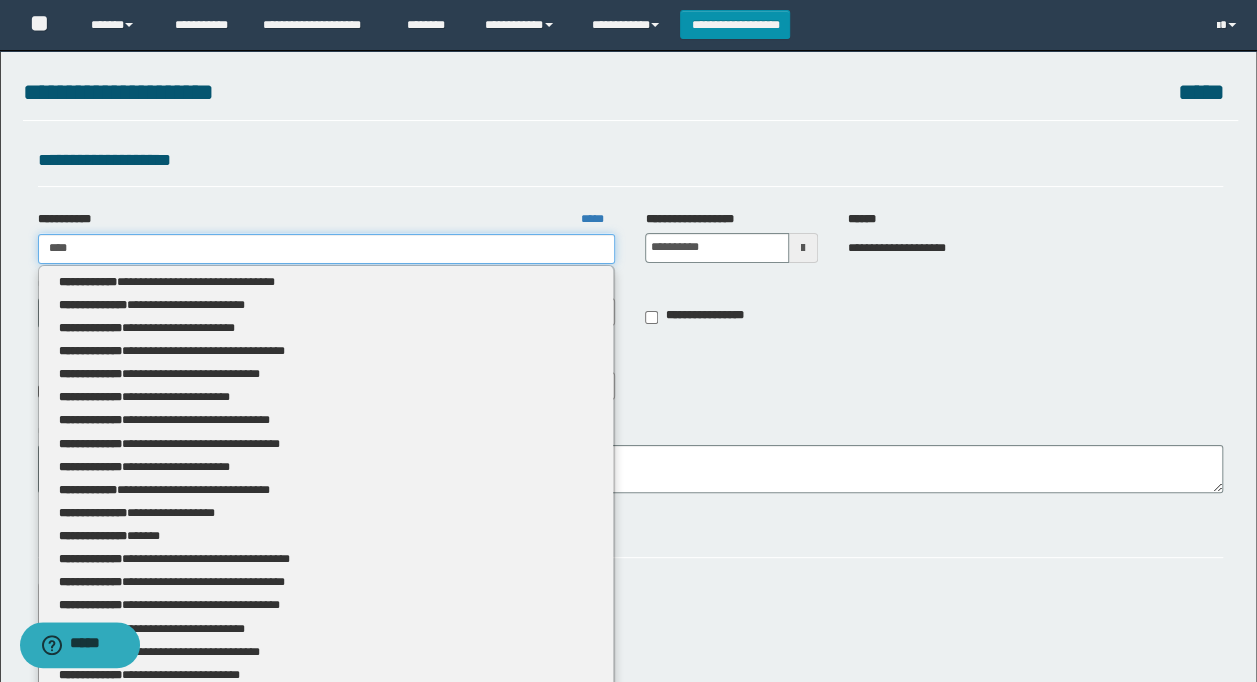 type 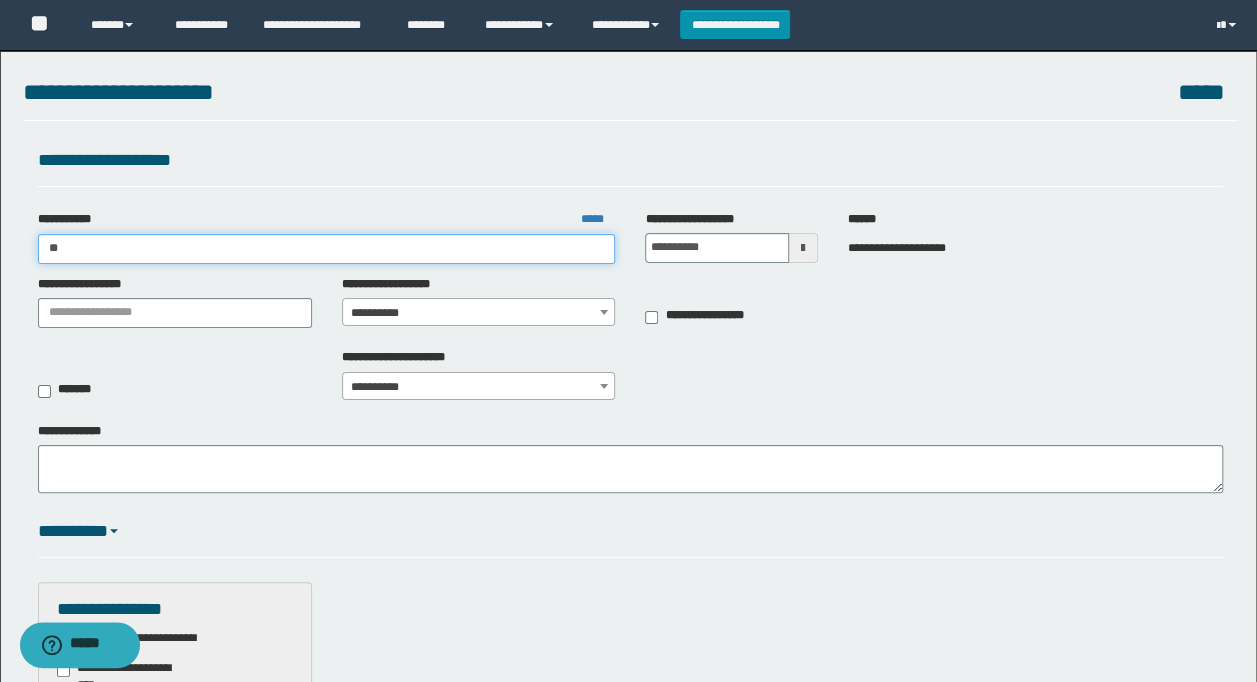 type on "*" 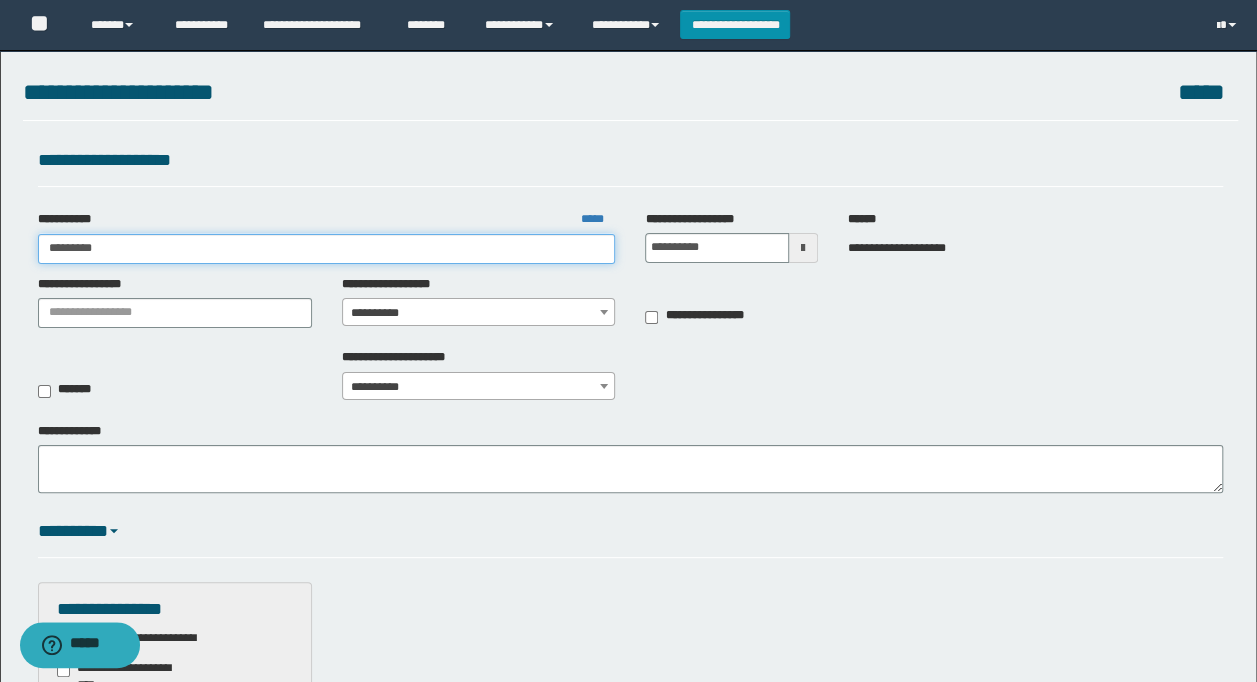 type on "**********" 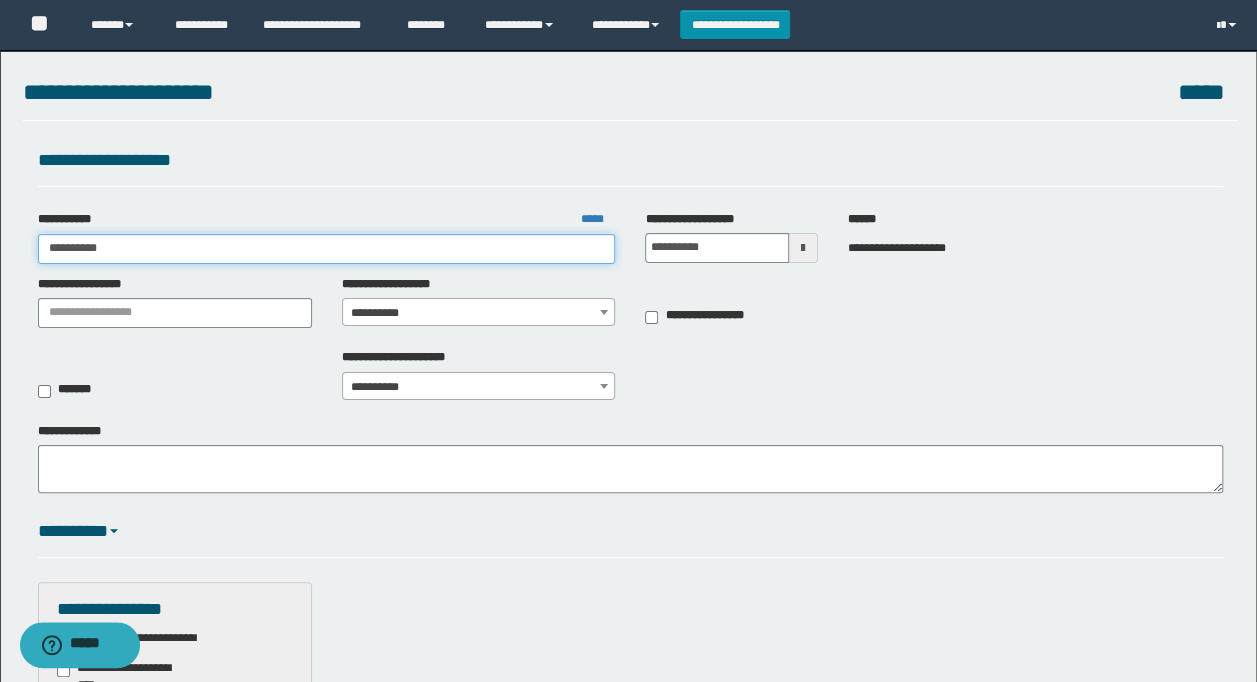 type on "**********" 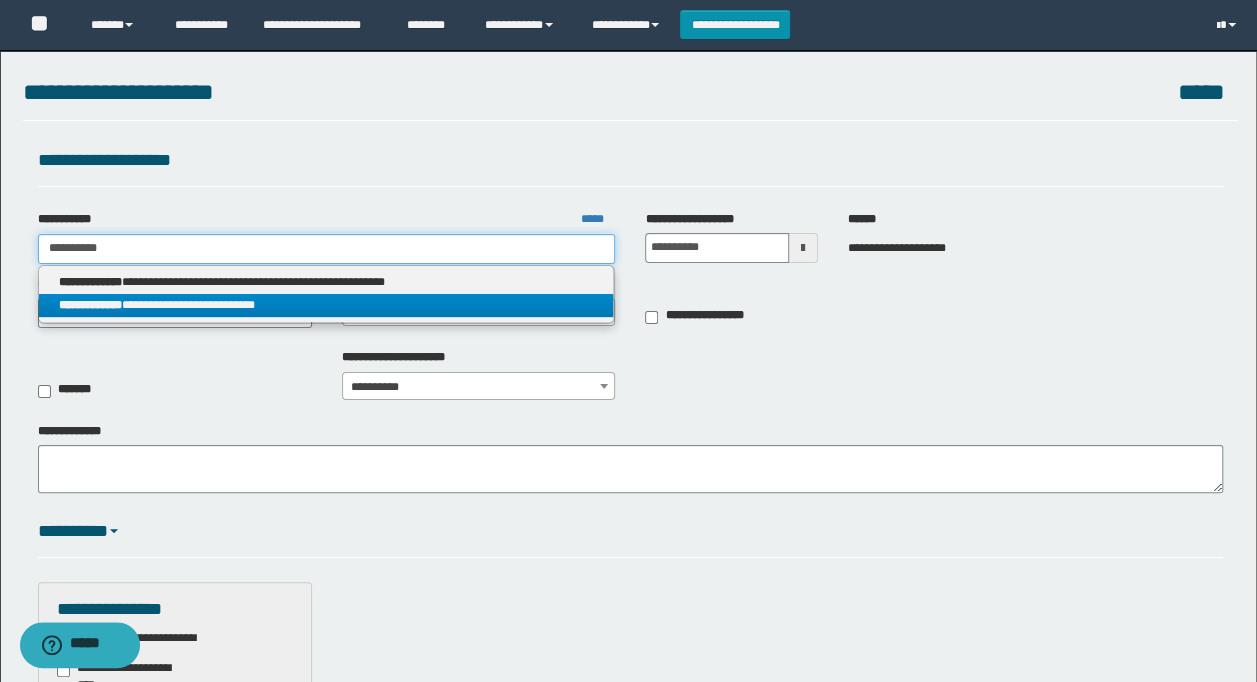 type on "**********" 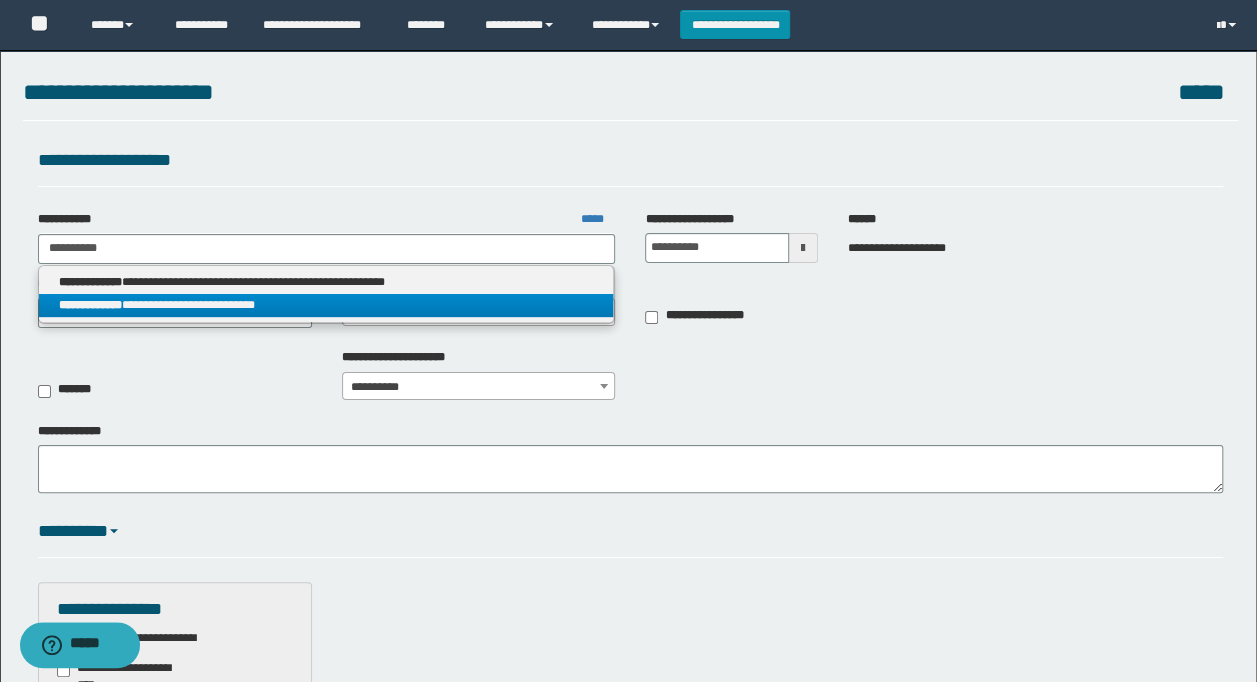 click on "**********" at bounding box center [326, 305] 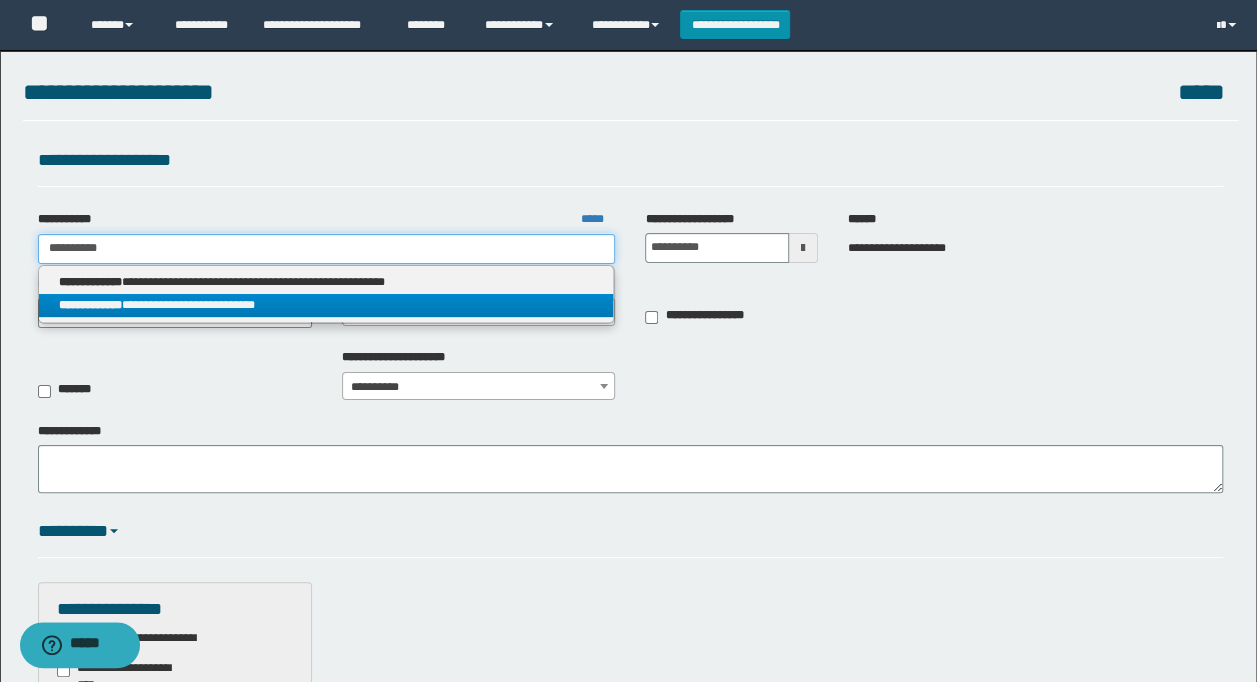 type 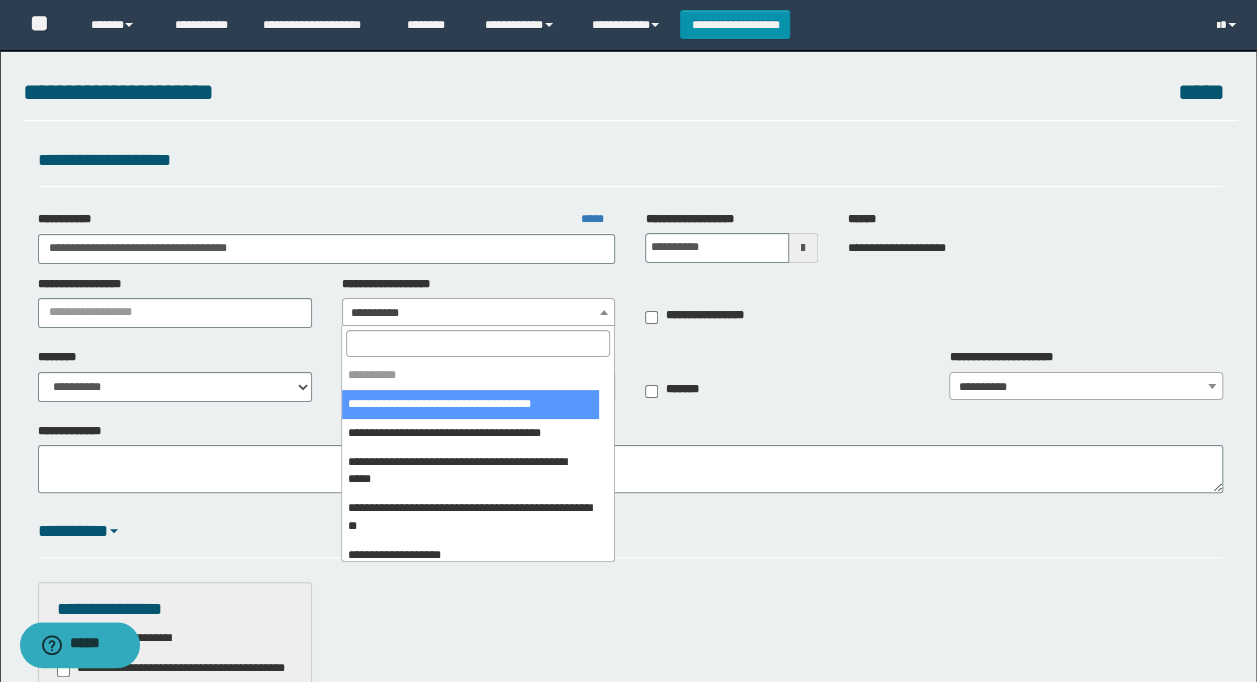 click on "**********" at bounding box center (479, 313) 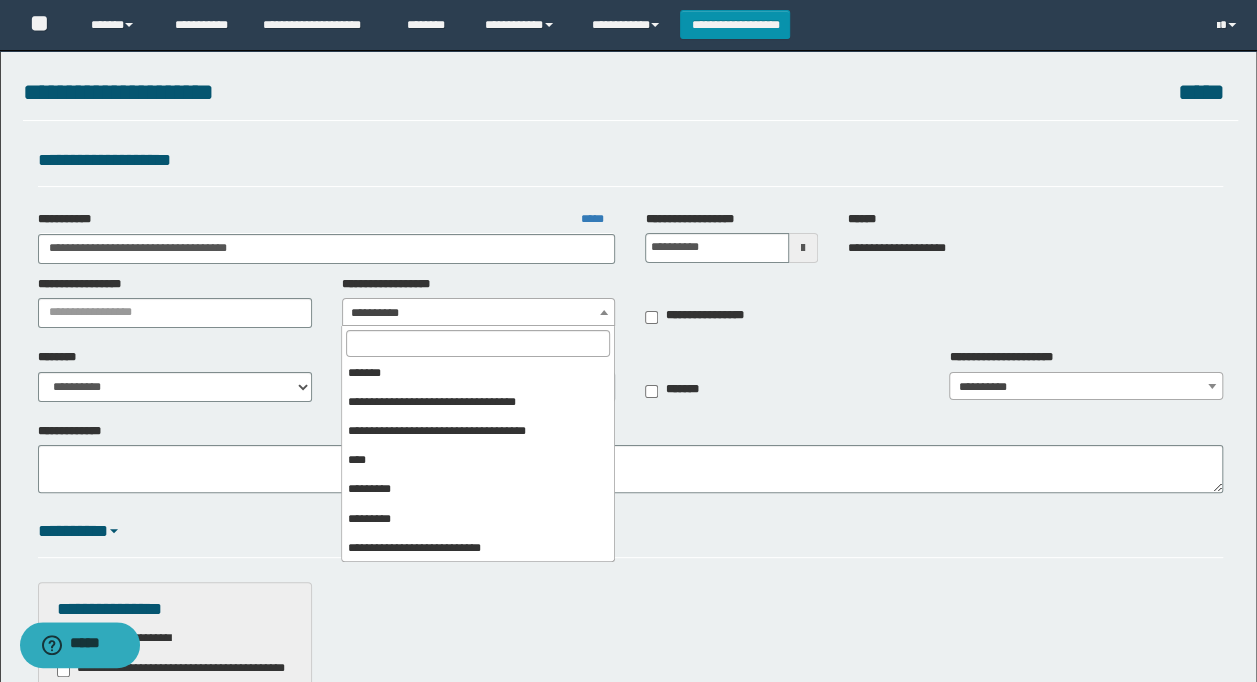 scroll, scrollTop: 476, scrollLeft: 0, axis: vertical 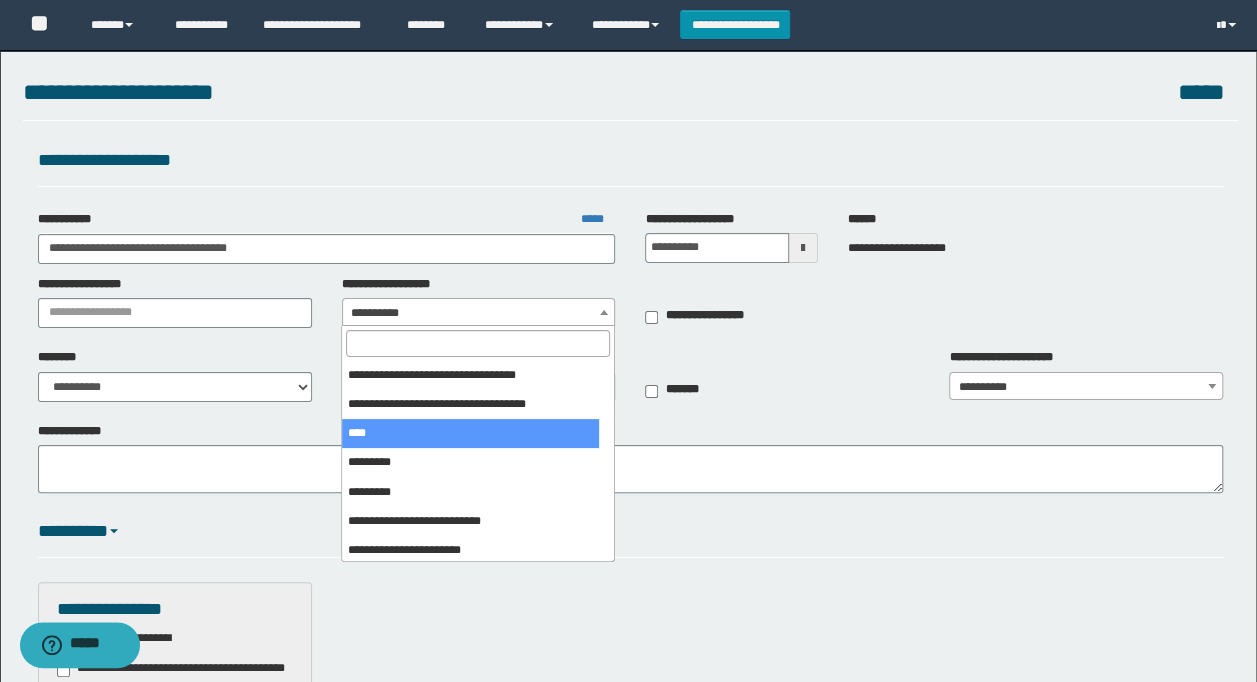 select on "***" 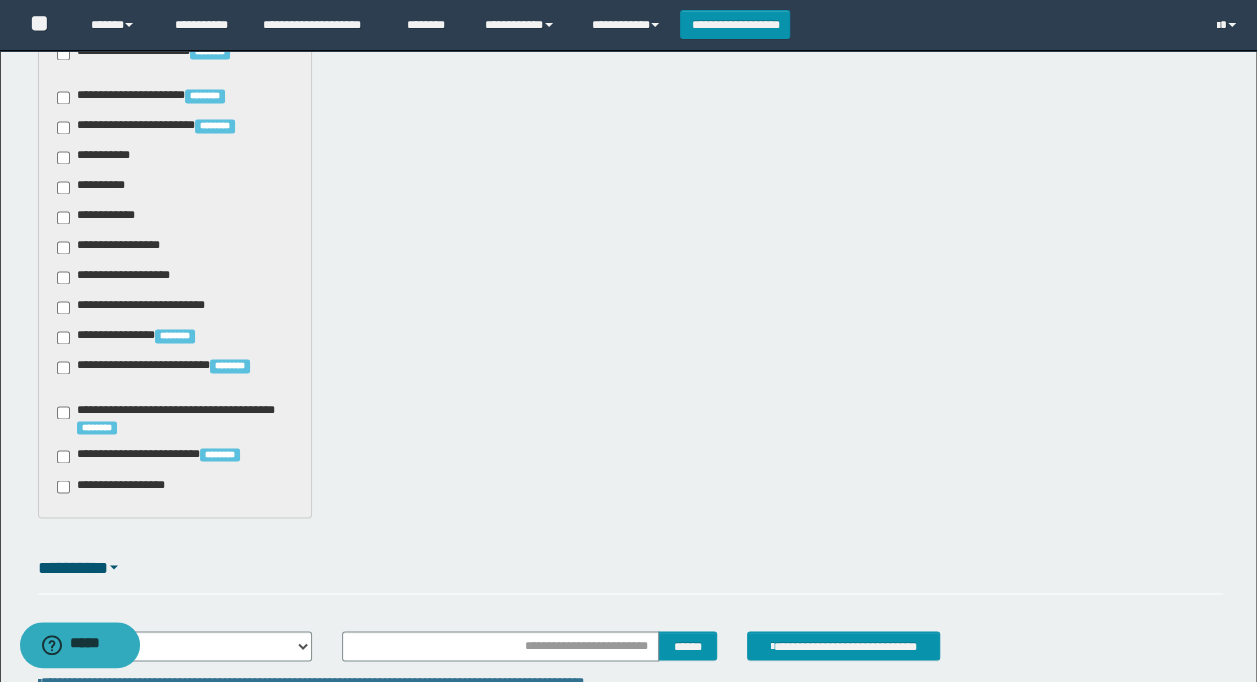scroll, scrollTop: 1413, scrollLeft: 0, axis: vertical 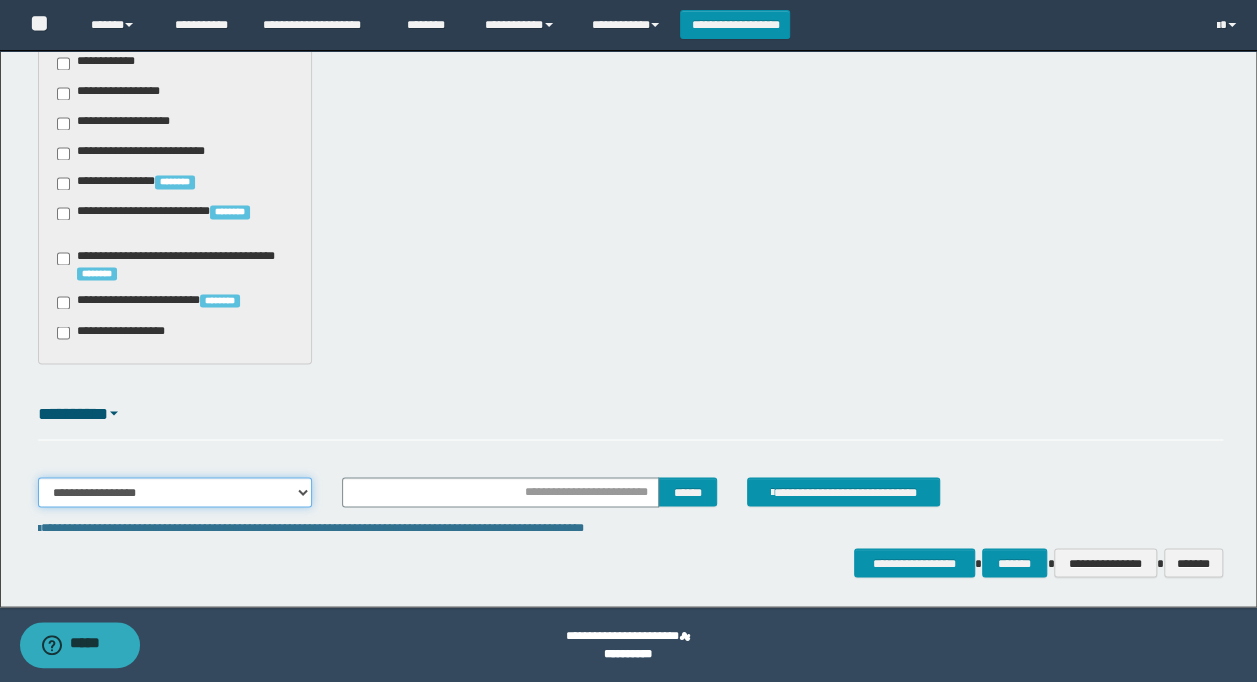click on "**********" at bounding box center (175, 492) 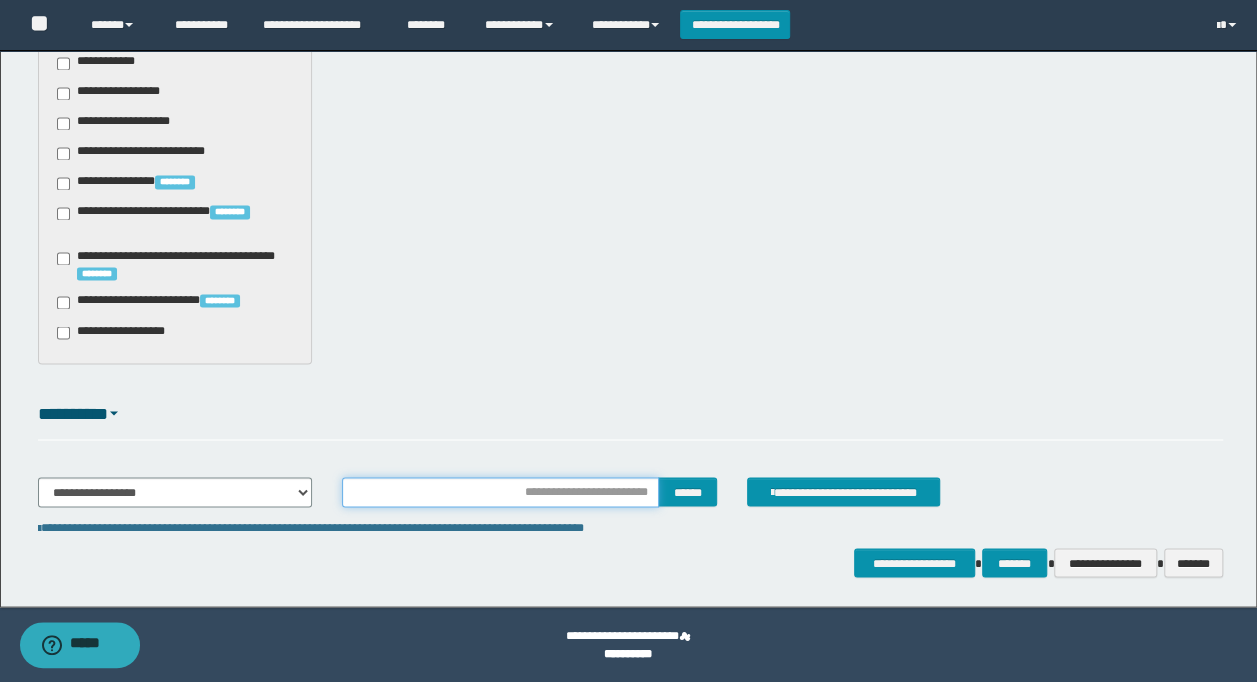 click at bounding box center [501, 492] 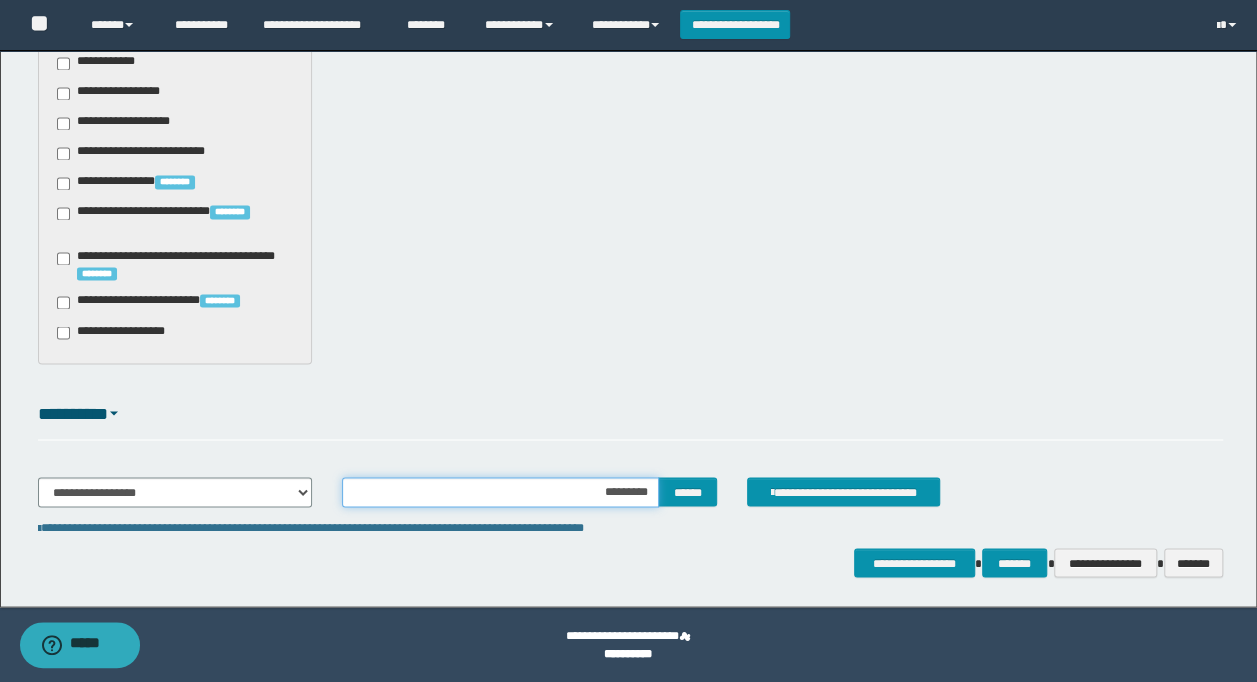type on "**********" 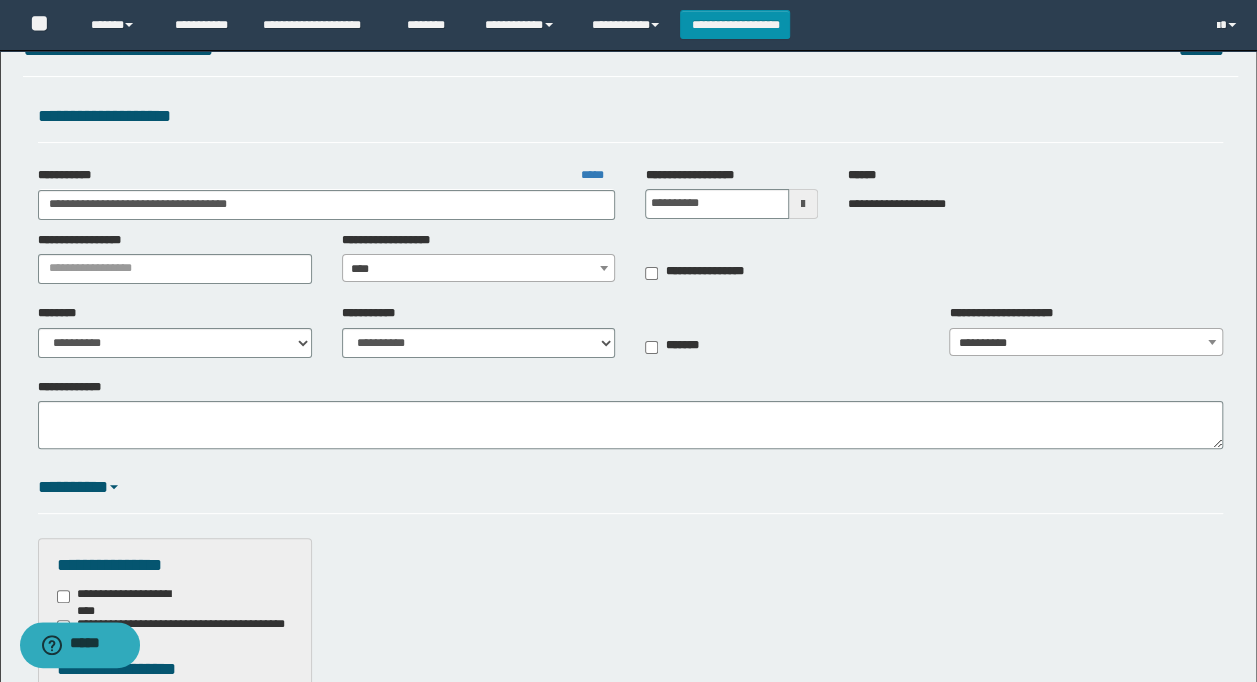scroll, scrollTop: 0, scrollLeft: 0, axis: both 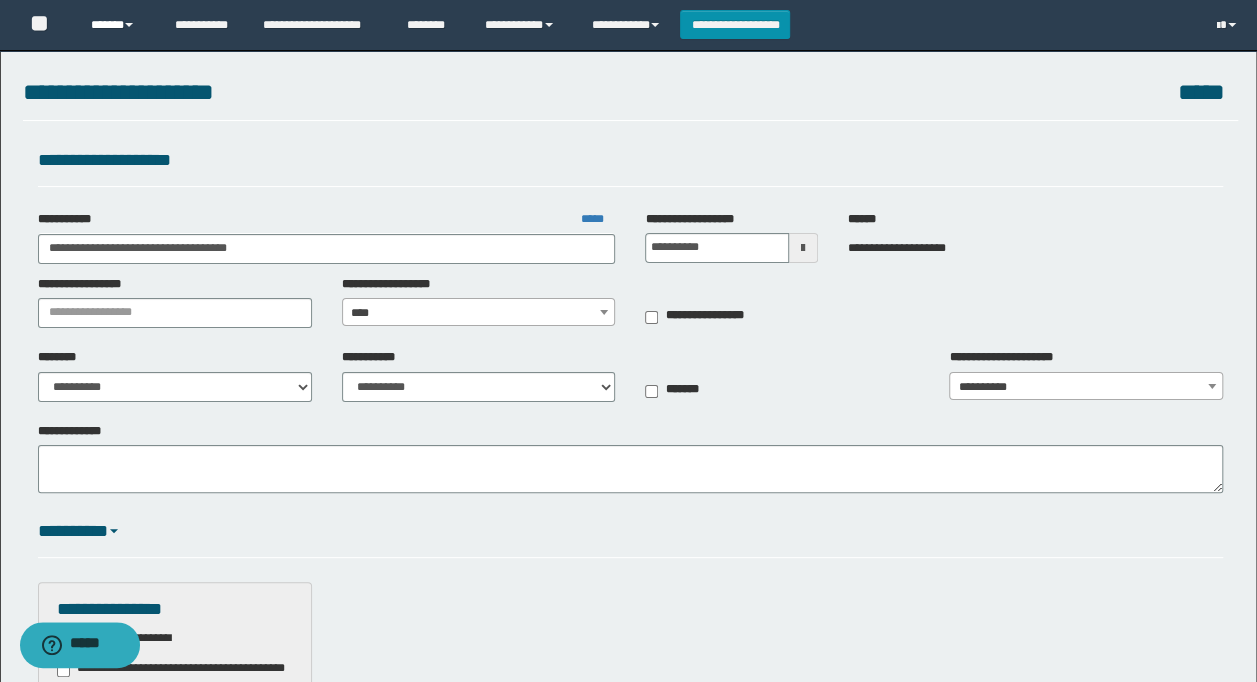 click on "******" at bounding box center [117, 25] 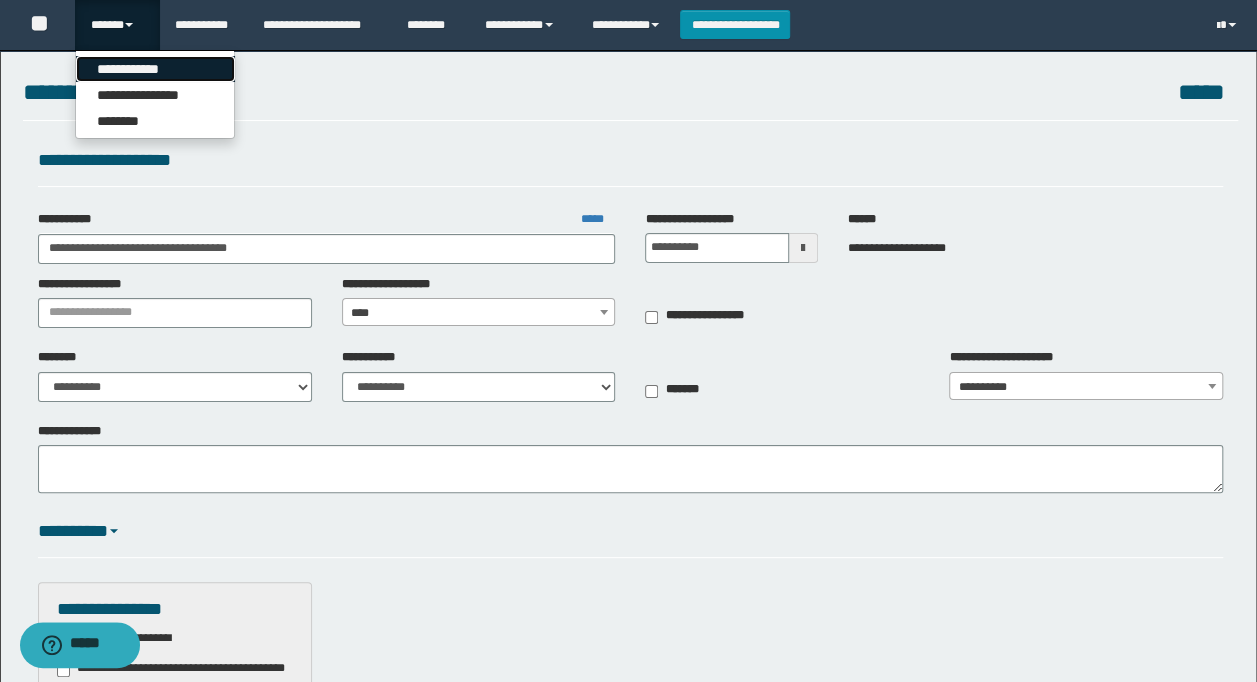click on "**********" at bounding box center (155, 69) 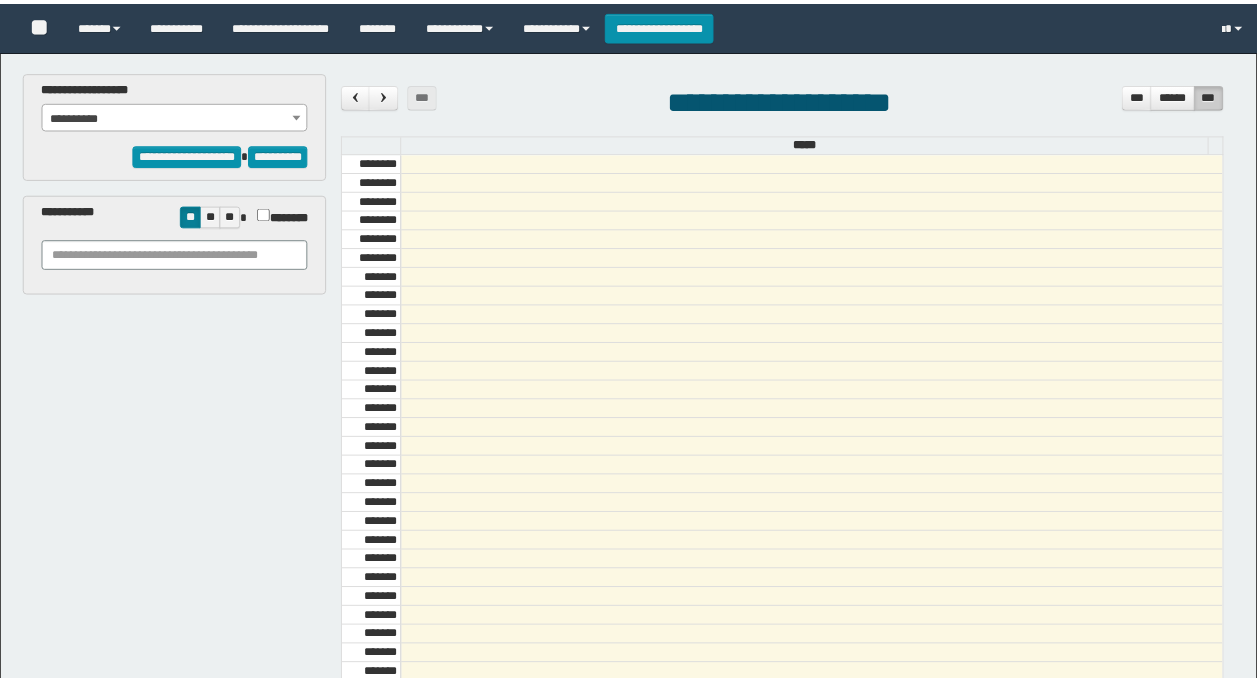 scroll, scrollTop: 0, scrollLeft: 0, axis: both 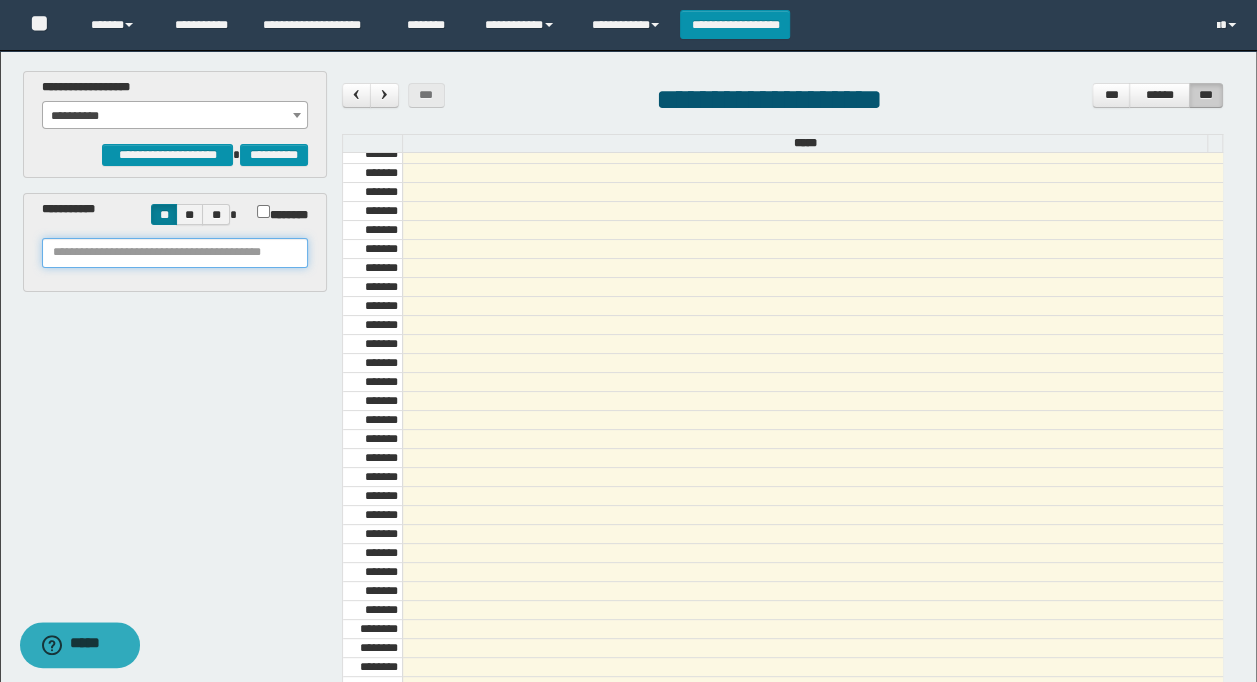 click at bounding box center [175, 253] 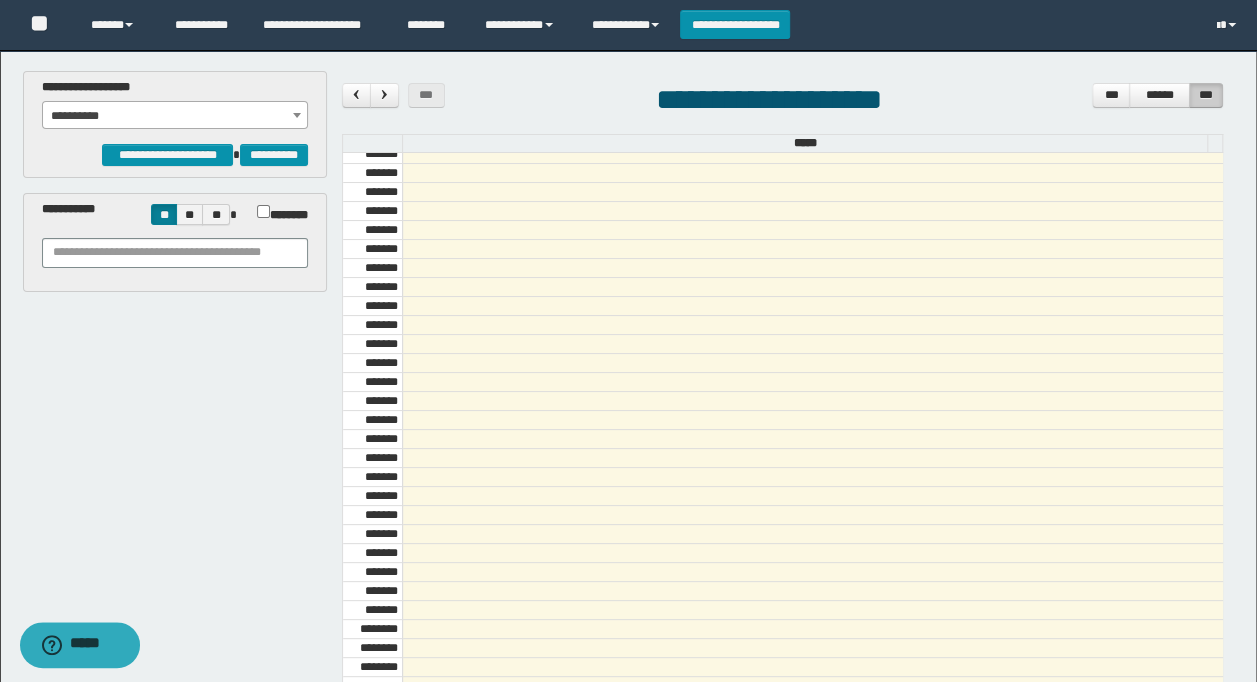 click on "**********" at bounding box center [175, 116] 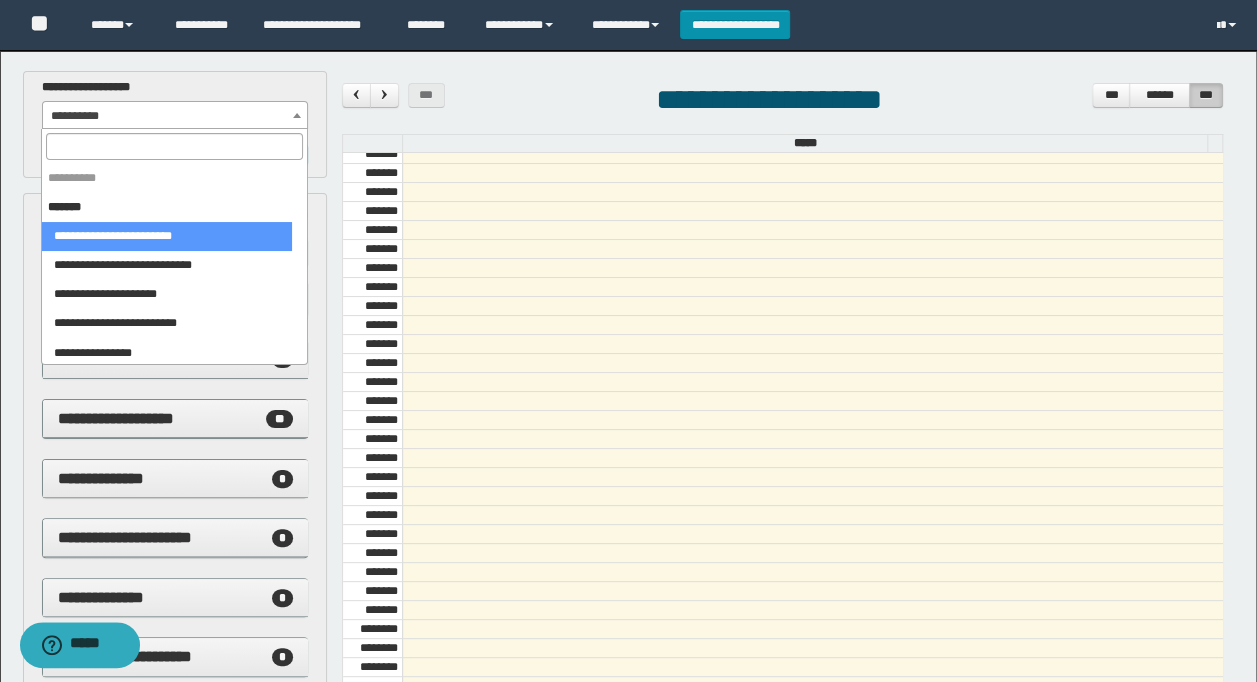click at bounding box center [174, 146] 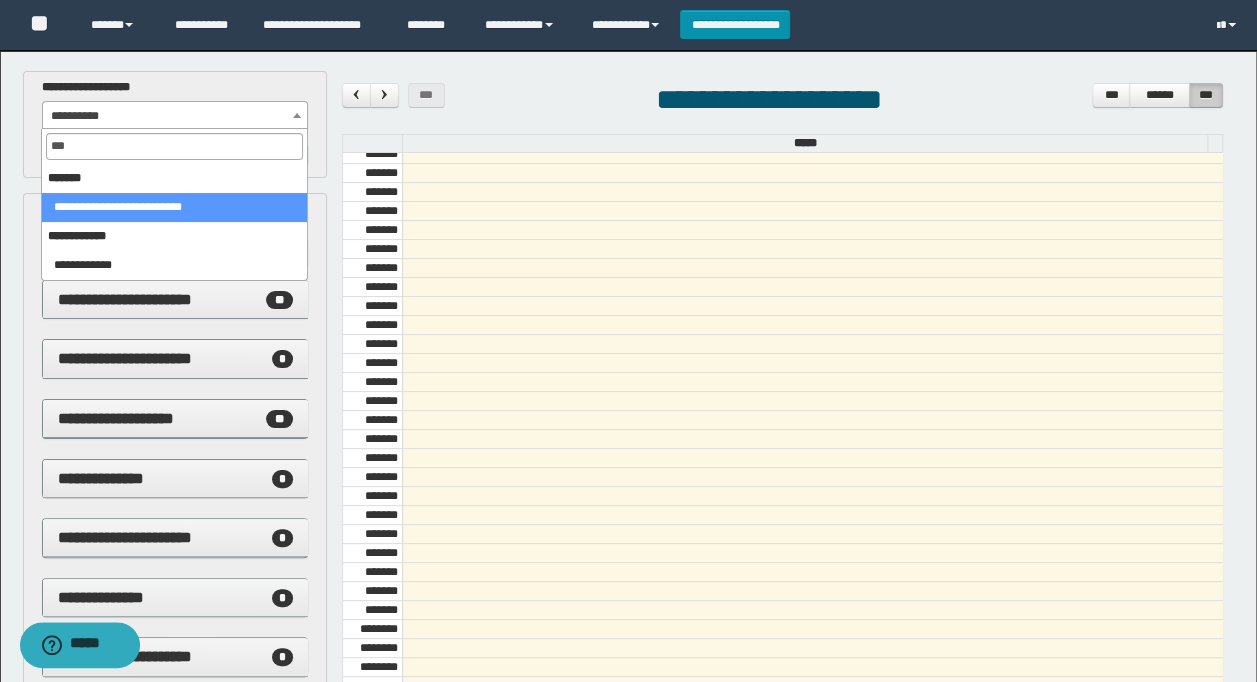 type on "***" 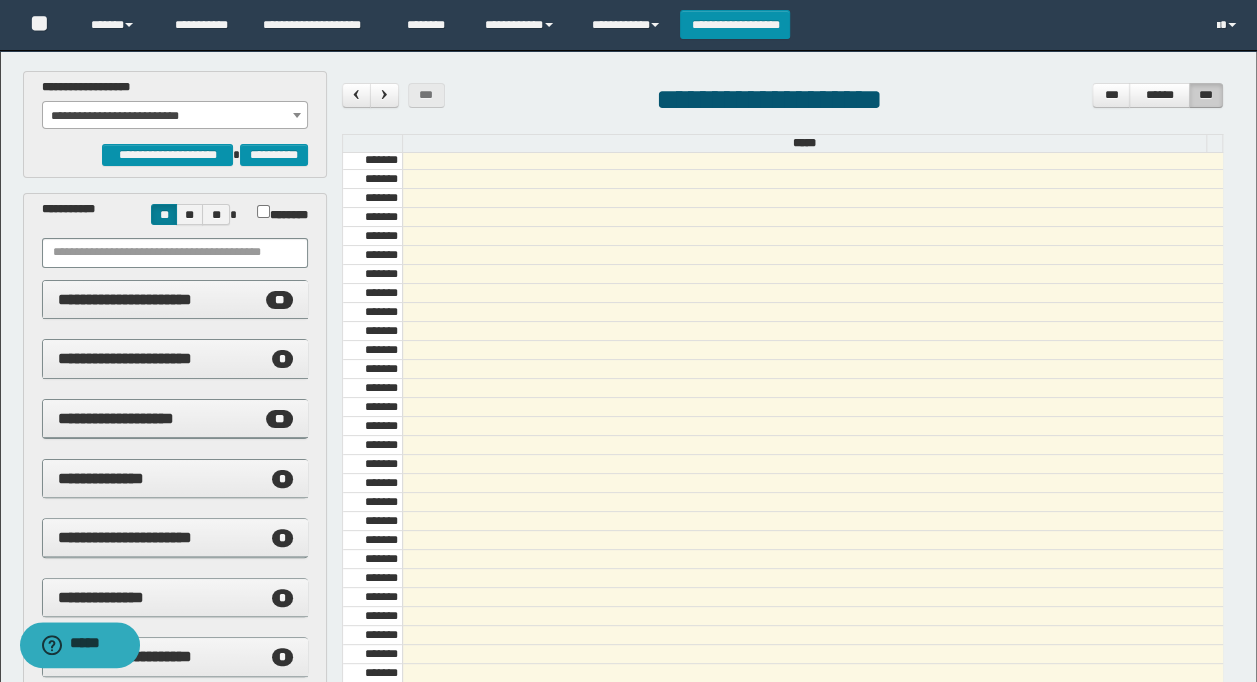 scroll, scrollTop: 700, scrollLeft: 0, axis: vertical 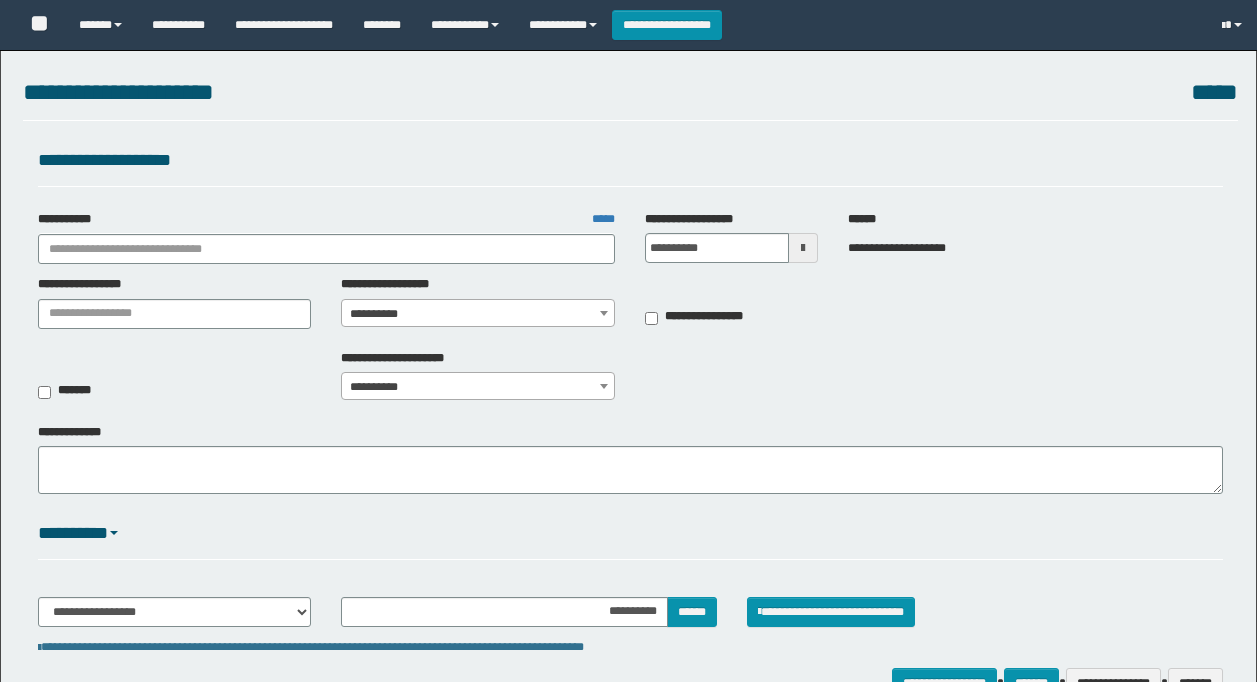 select on "***" 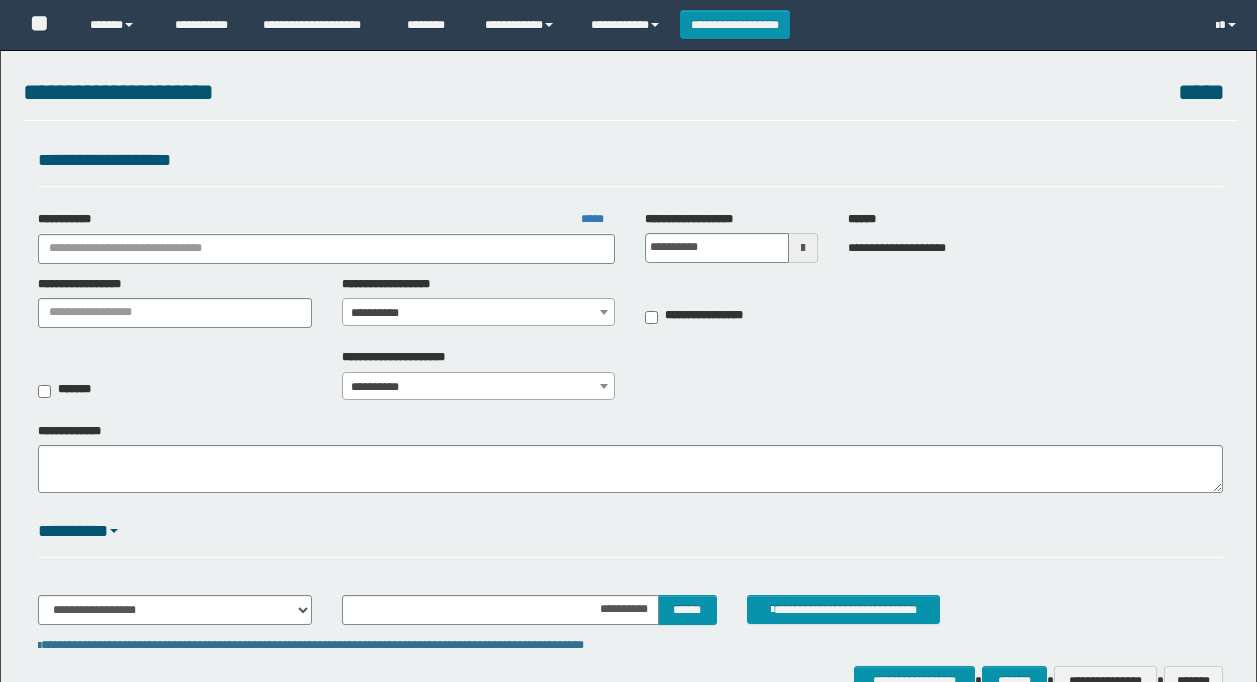 scroll, scrollTop: 0, scrollLeft: 0, axis: both 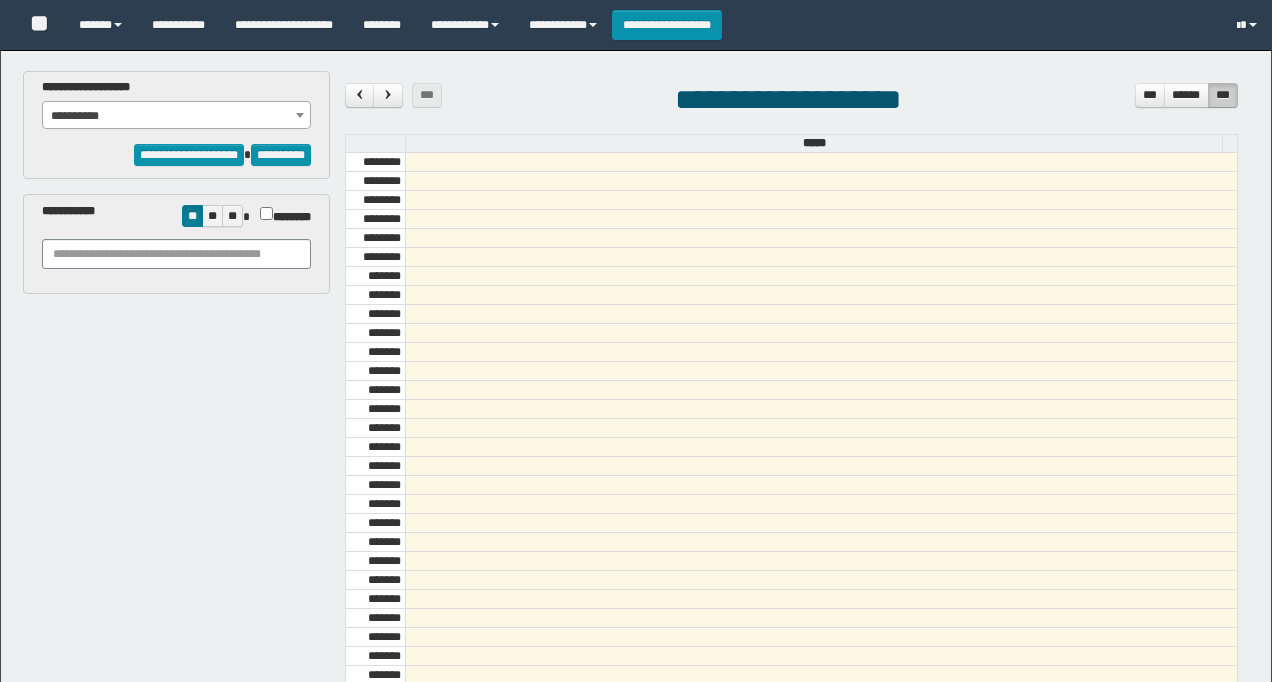 select on "******" 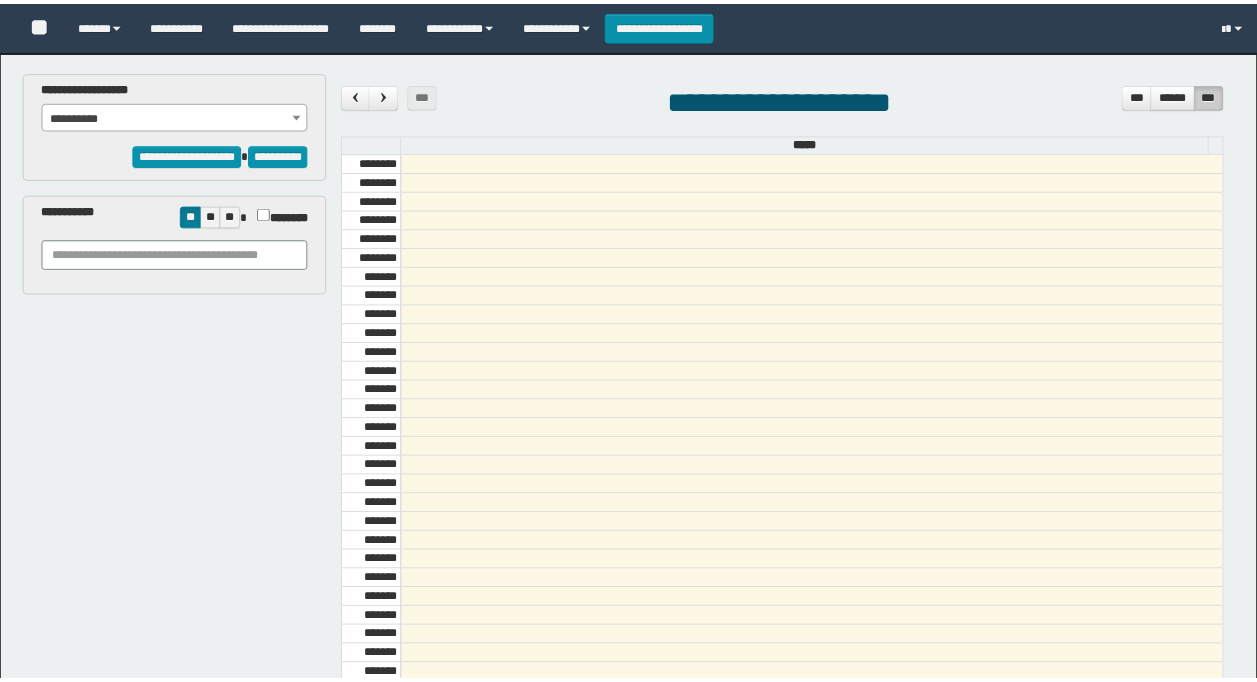 scroll, scrollTop: 0, scrollLeft: 0, axis: both 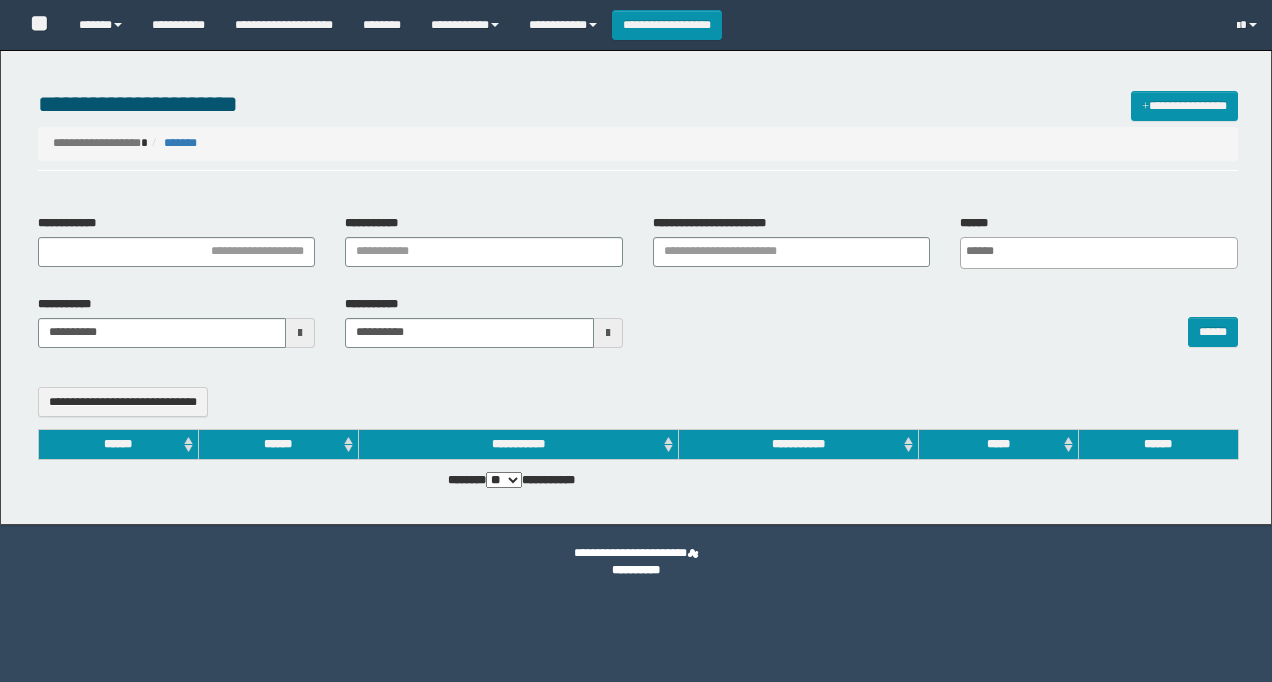 select 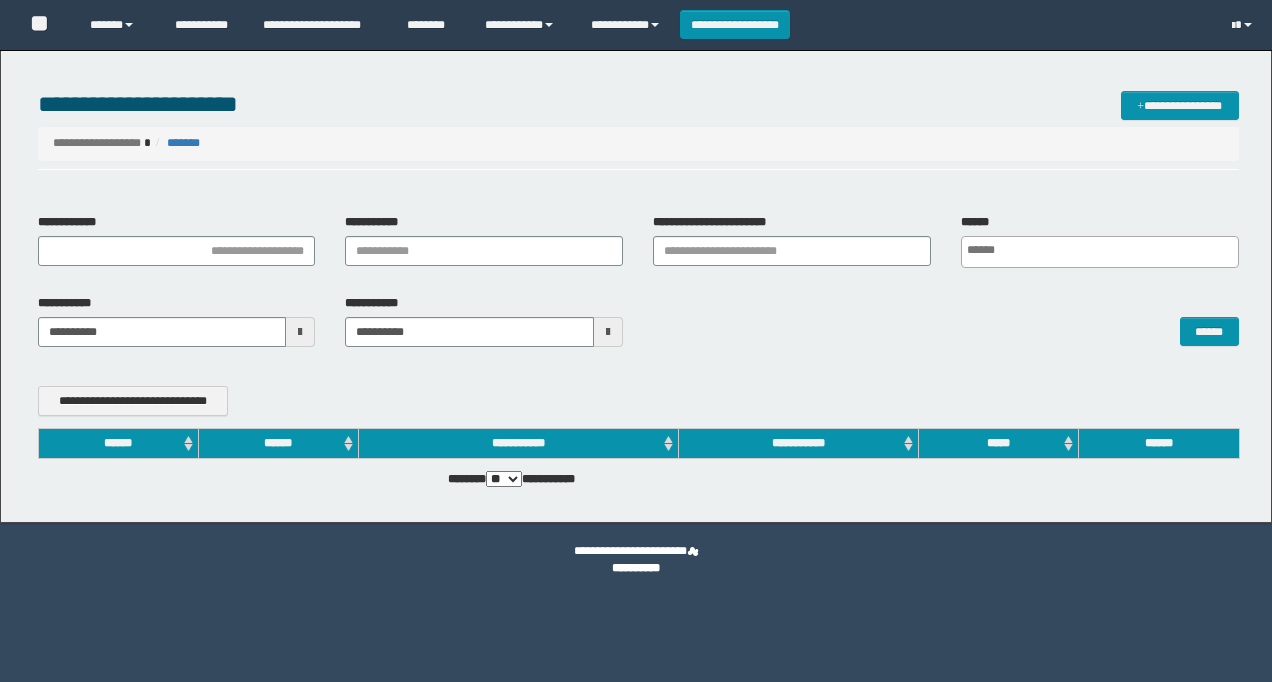 scroll, scrollTop: 0, scrollLeft: 0, axis: both 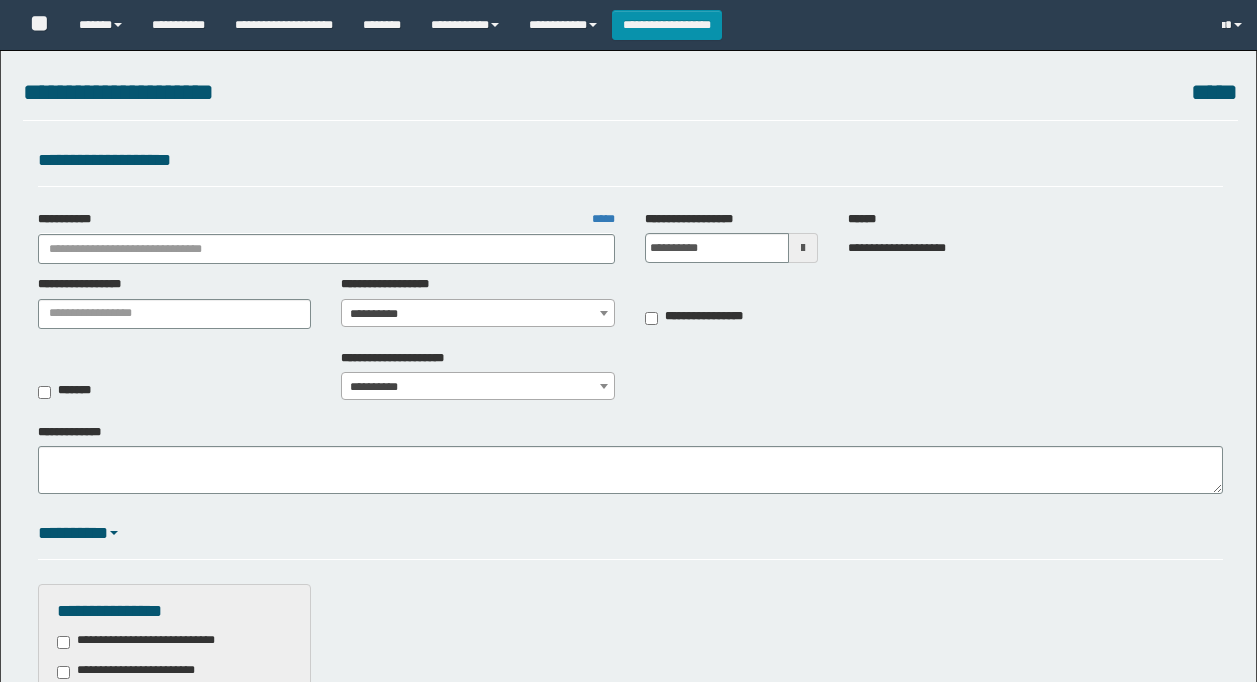 select on "***" 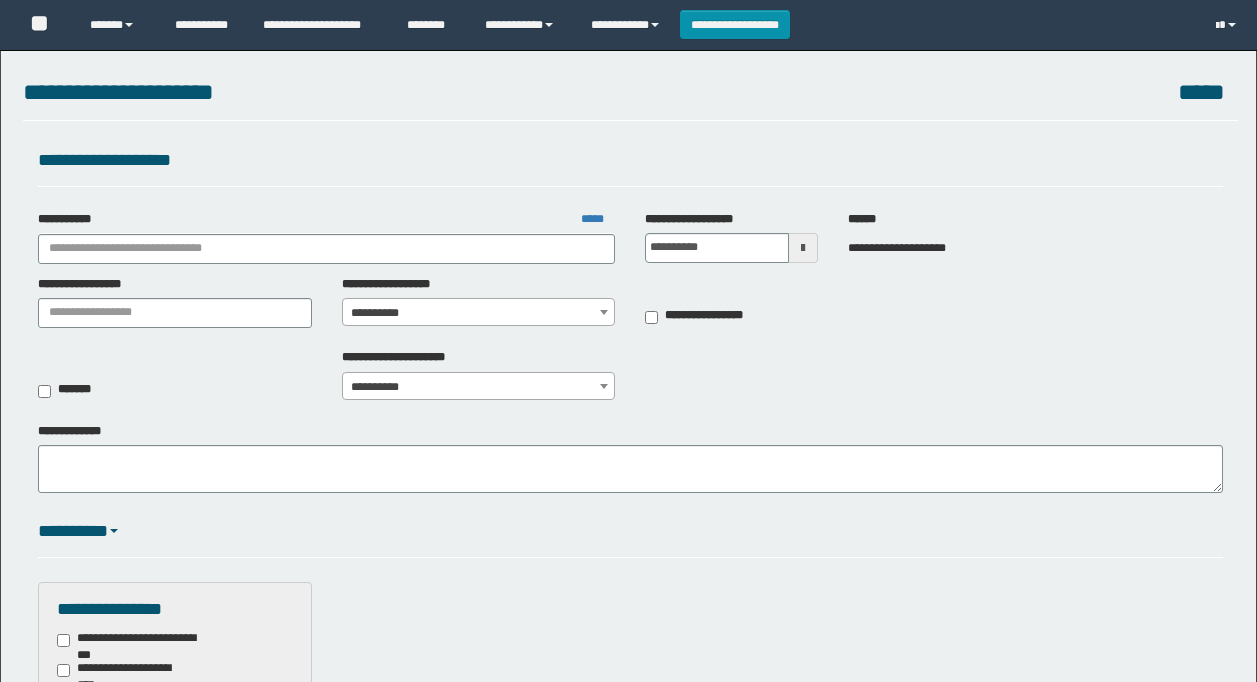 scroll, scrollTop: 118, scrollLeft: 0, axis: vertical 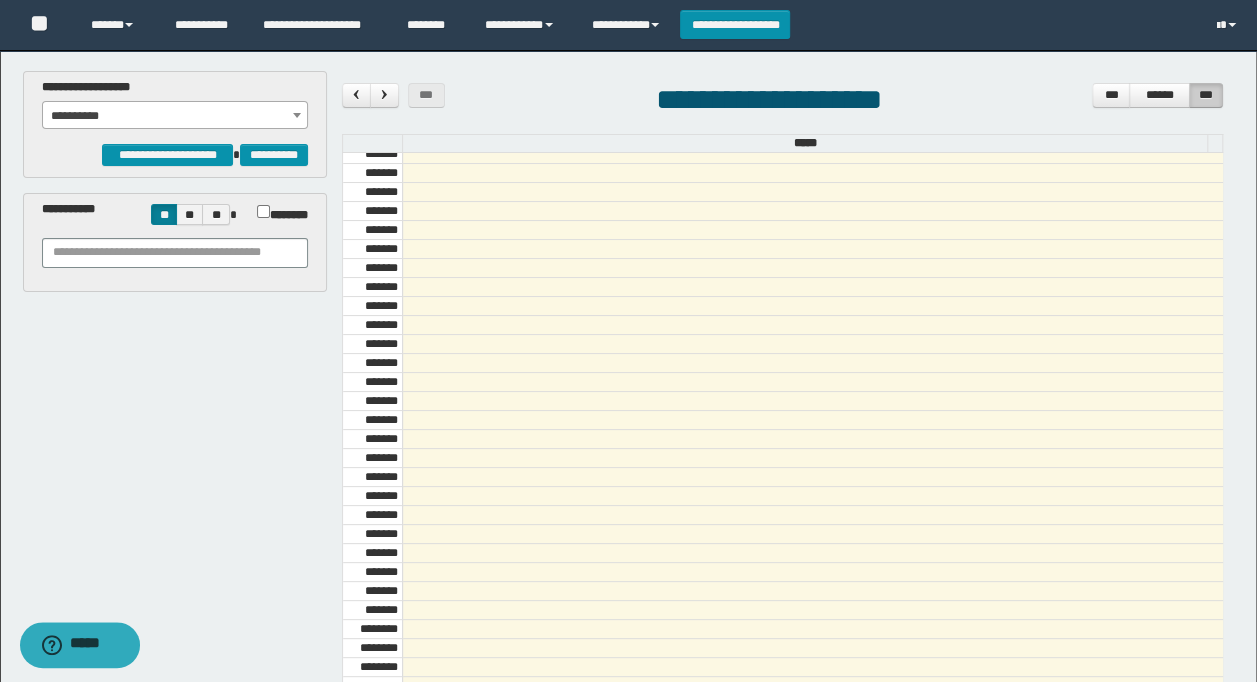 click on "**********" at bounding box center [175, 116] 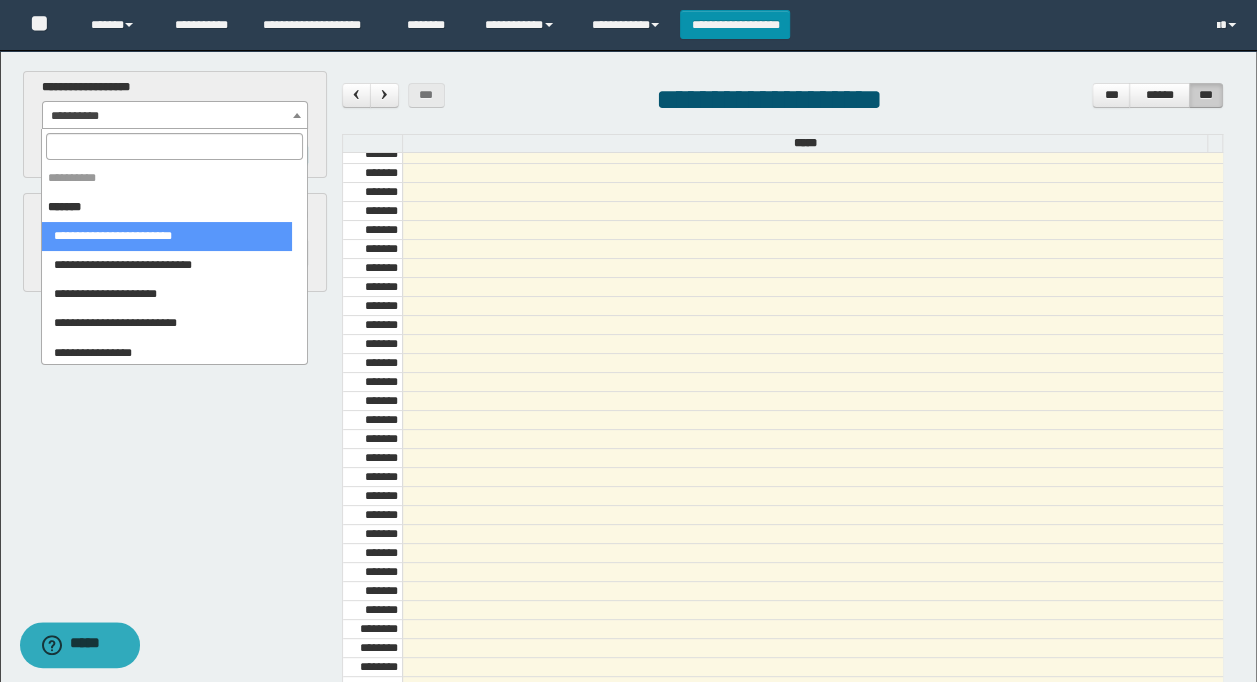 click on "**********" at bounding box center [783, 102] 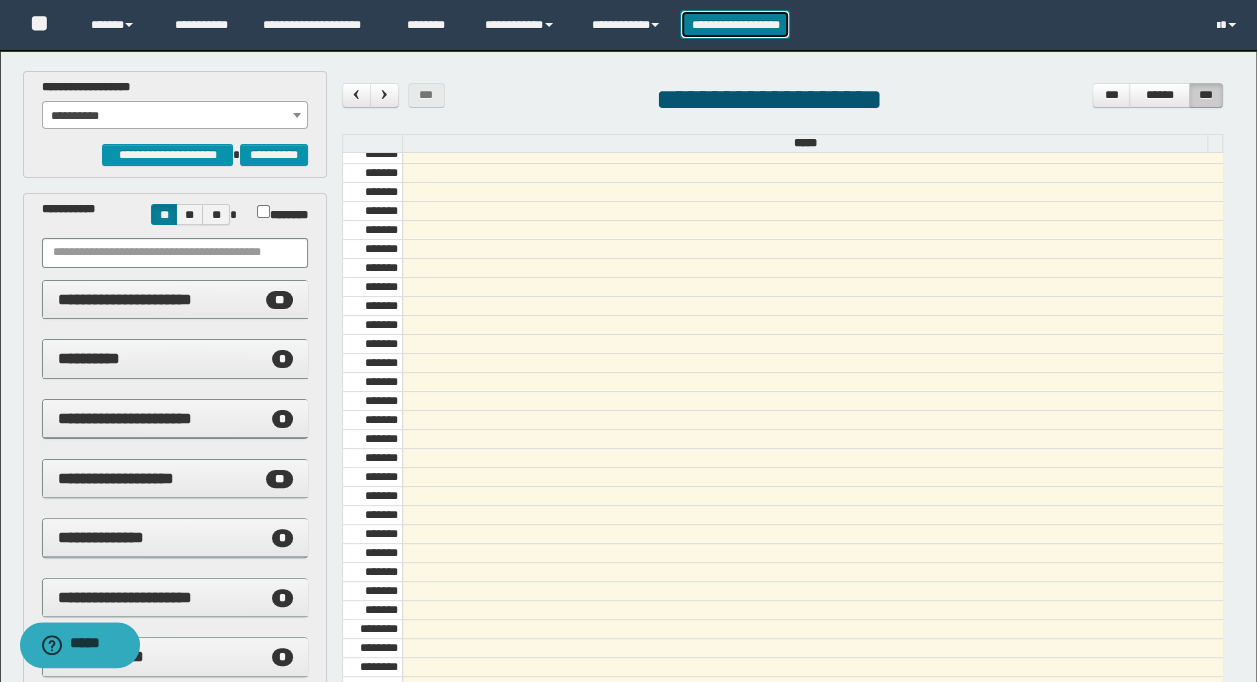 click on "**********" at bounding box center (735, 24) 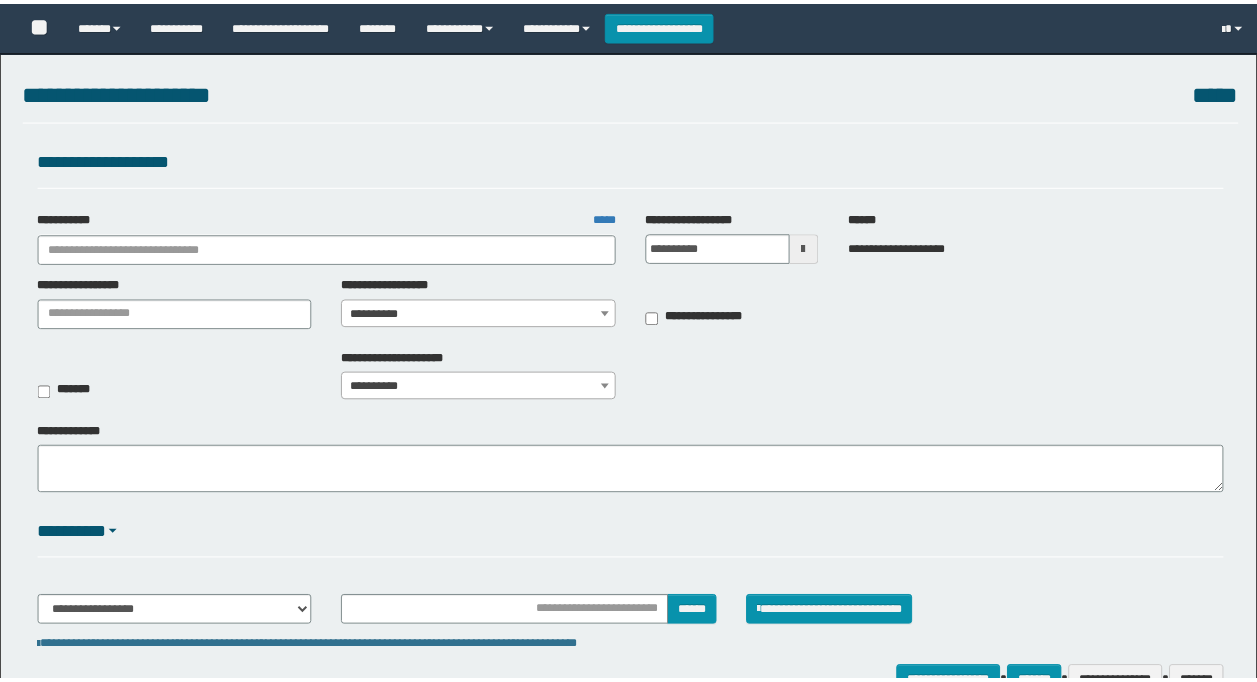 scroll, scrollTop: 0, scrollLeft: 0, axis: both 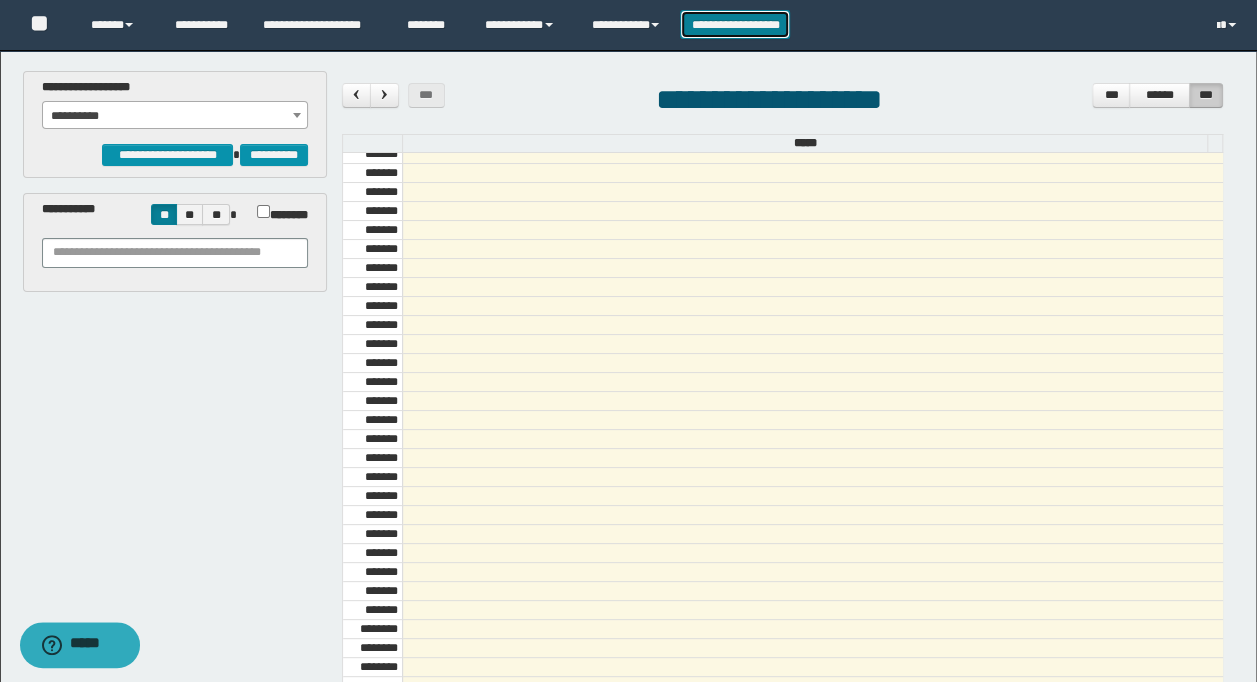 click on "**********" at bounding box center [735, 24] 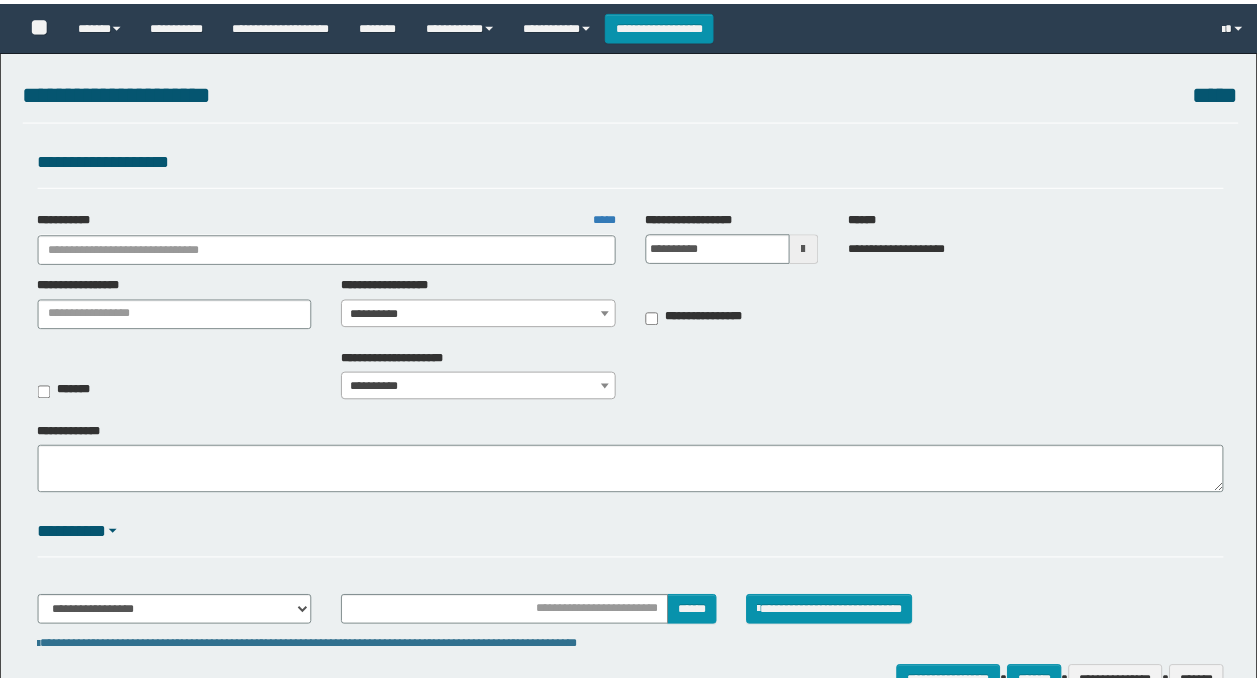 scroll, scrollTop: 0, scrollLeft: 0, axis: both 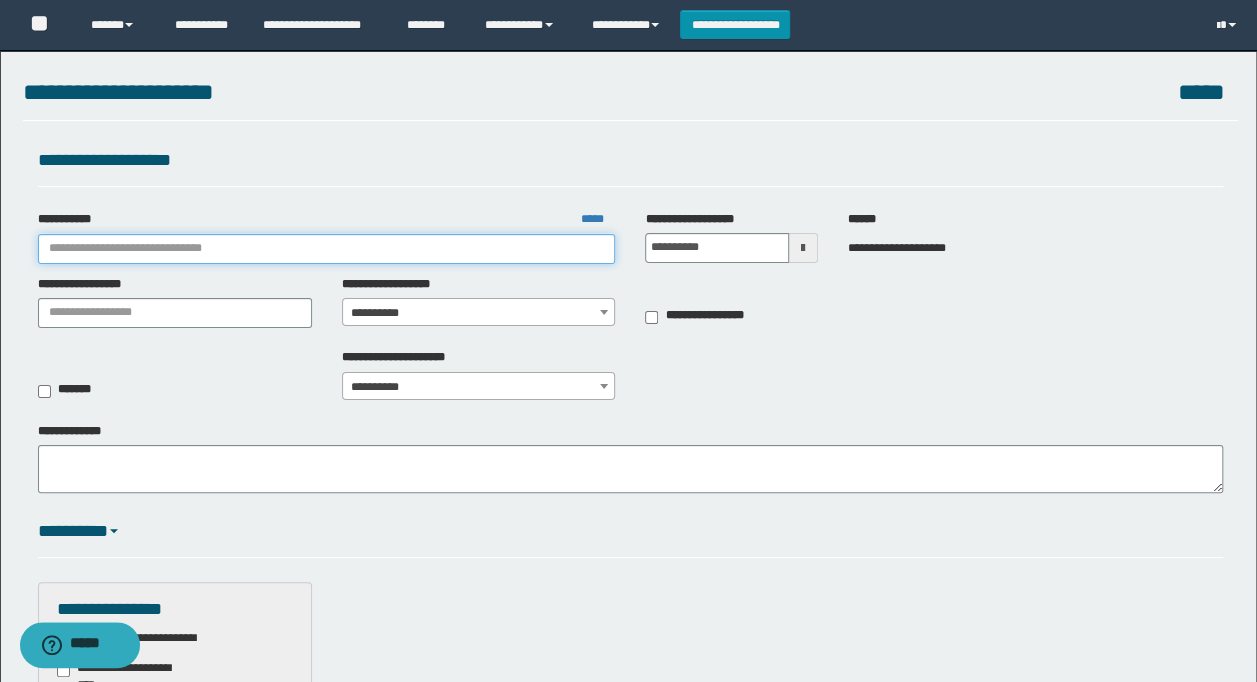 click on "**********" at bounding box center (327, 249) 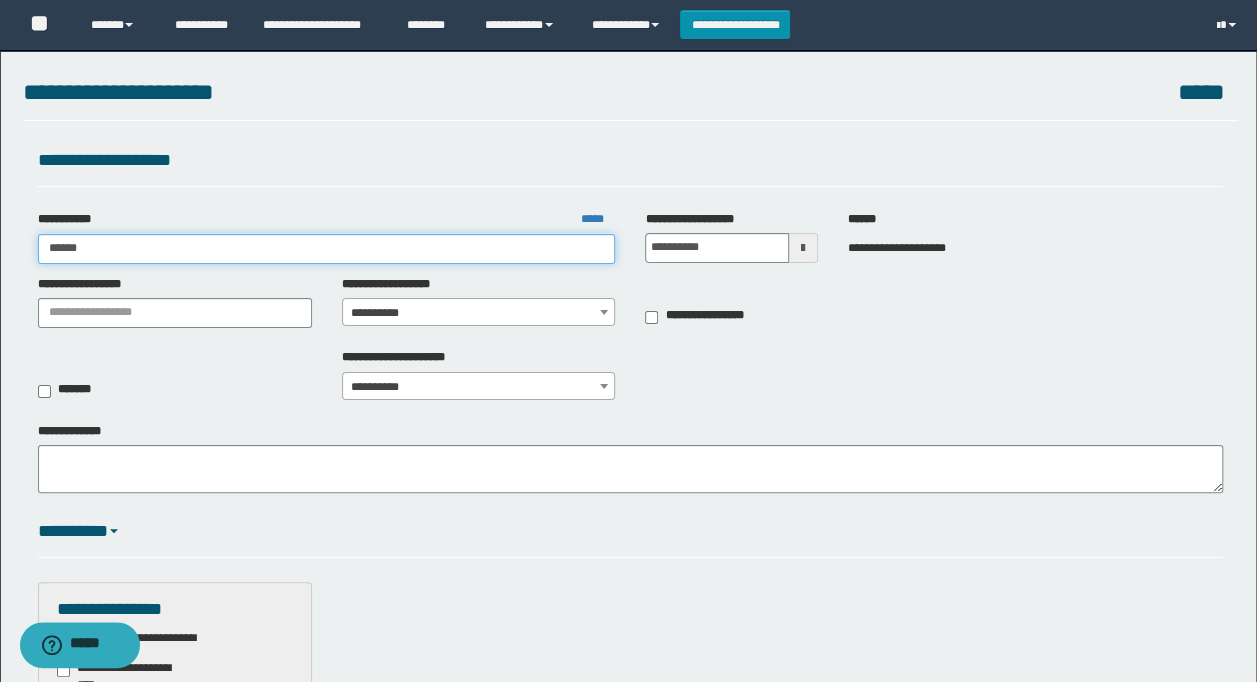 type on "*******" 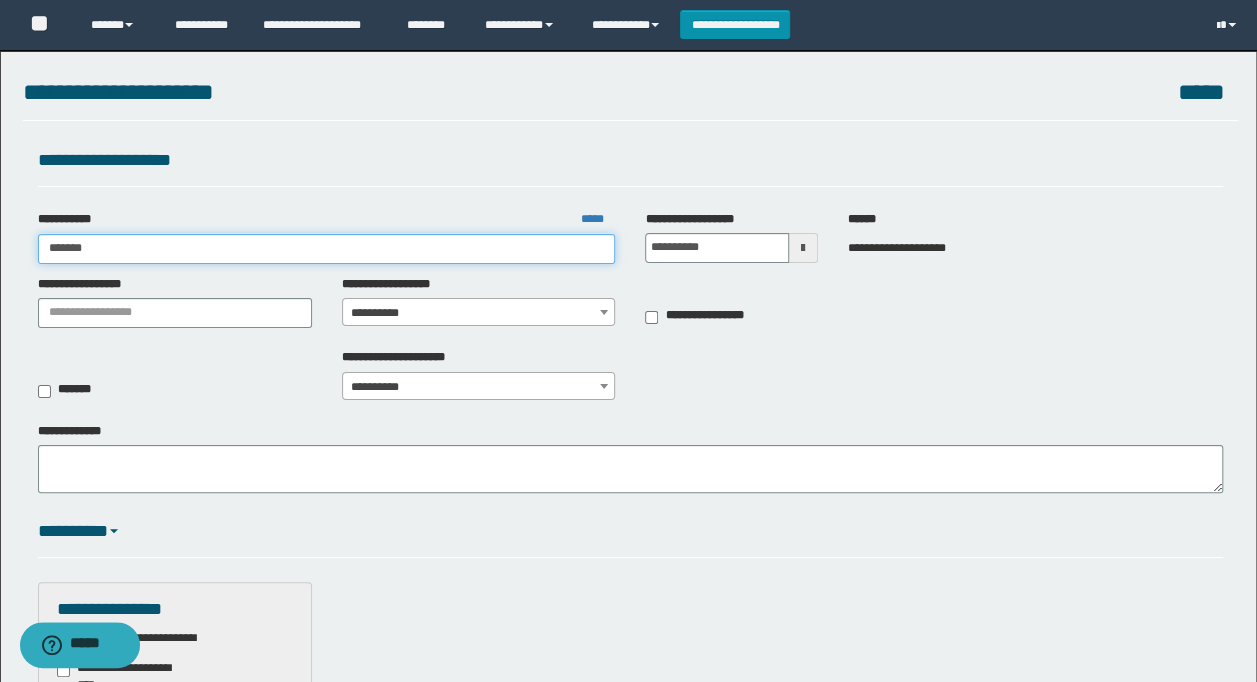 type on "*******" 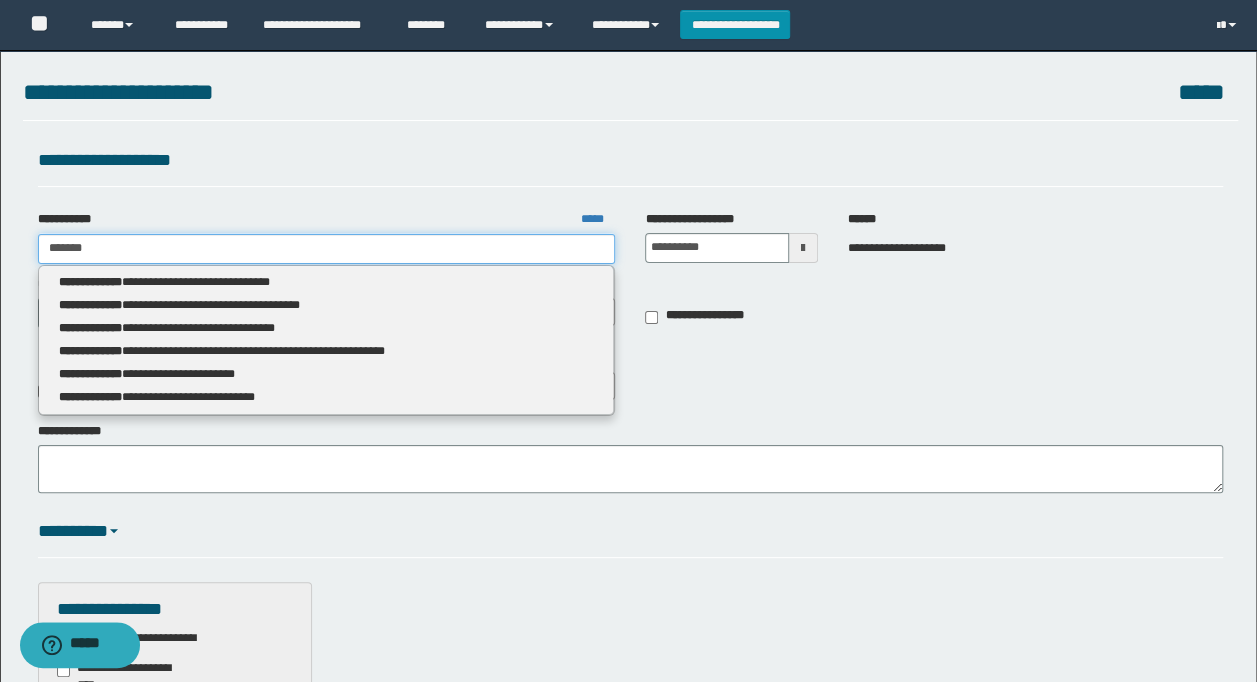 type 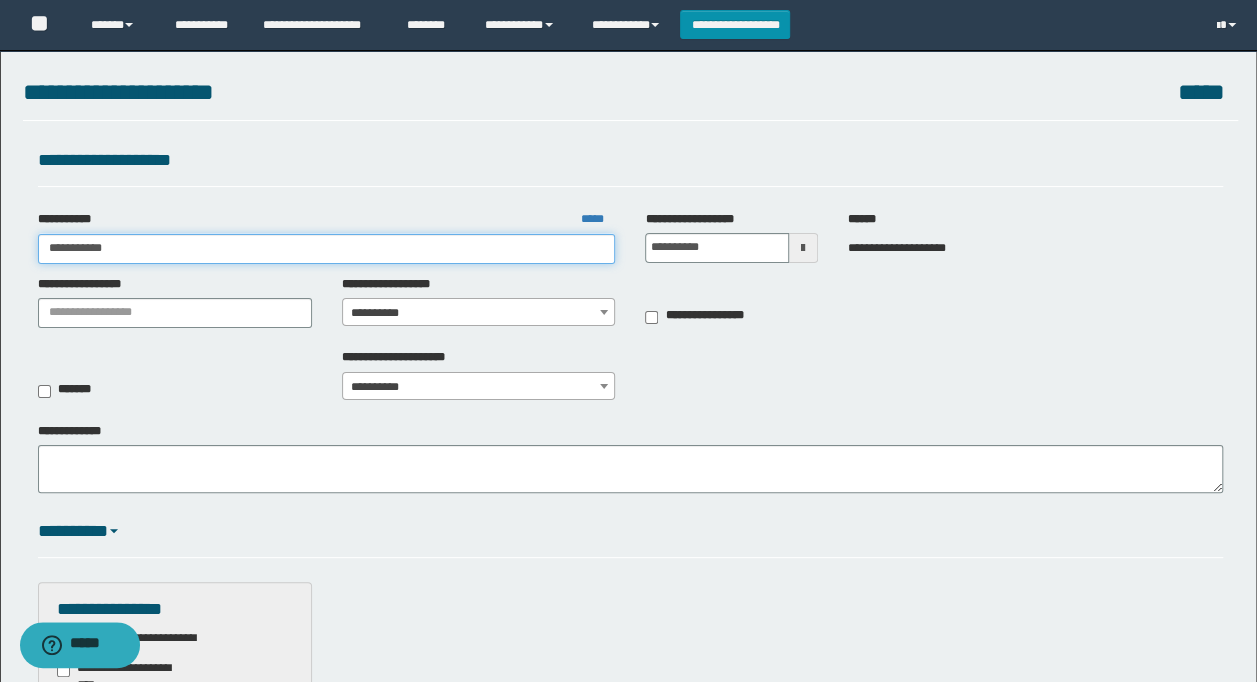 type on "**********" 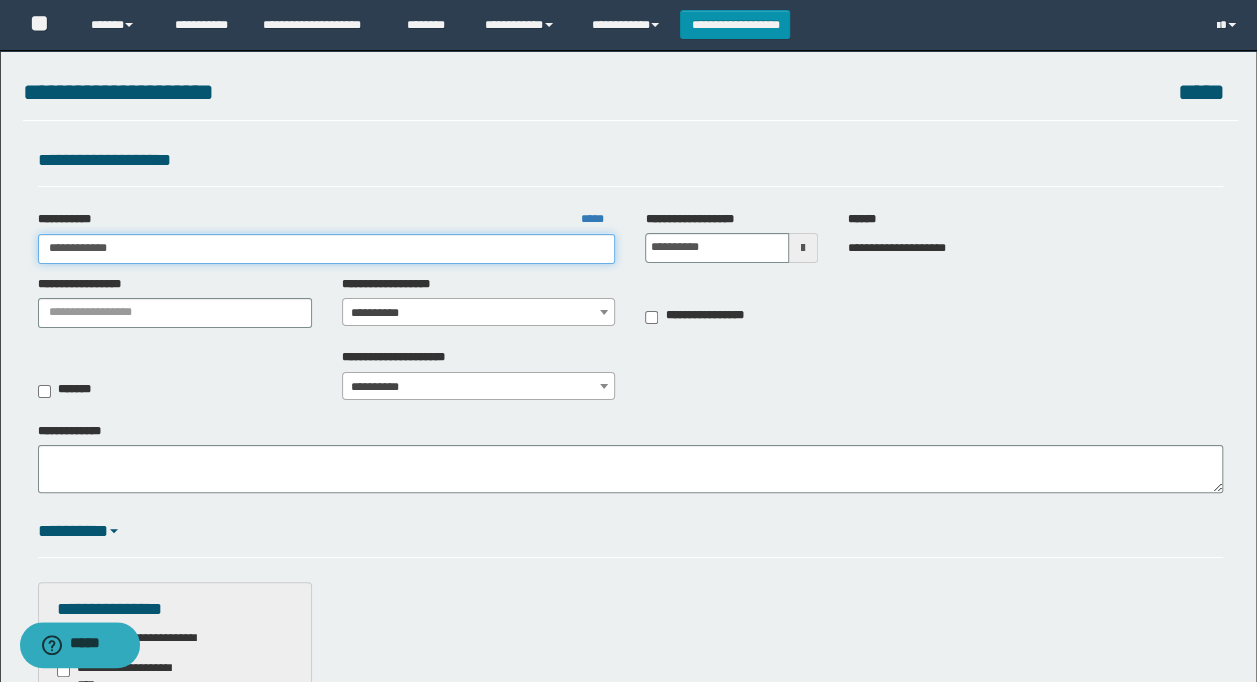 type on "**********" 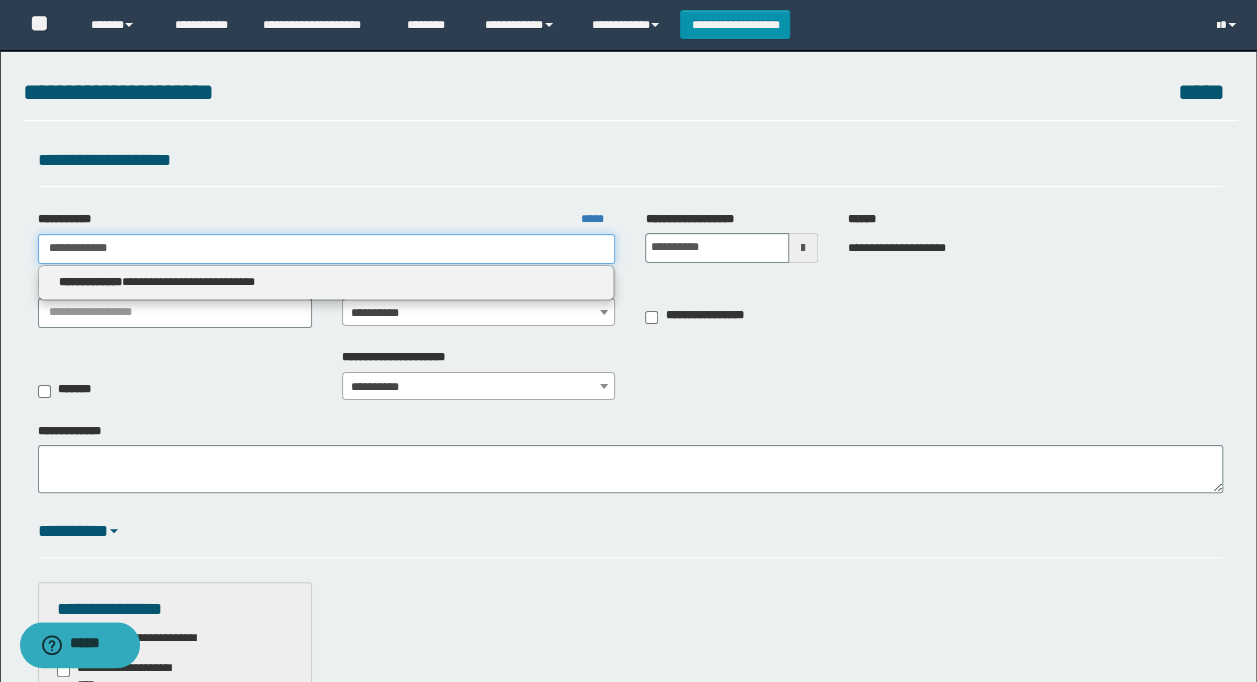 type 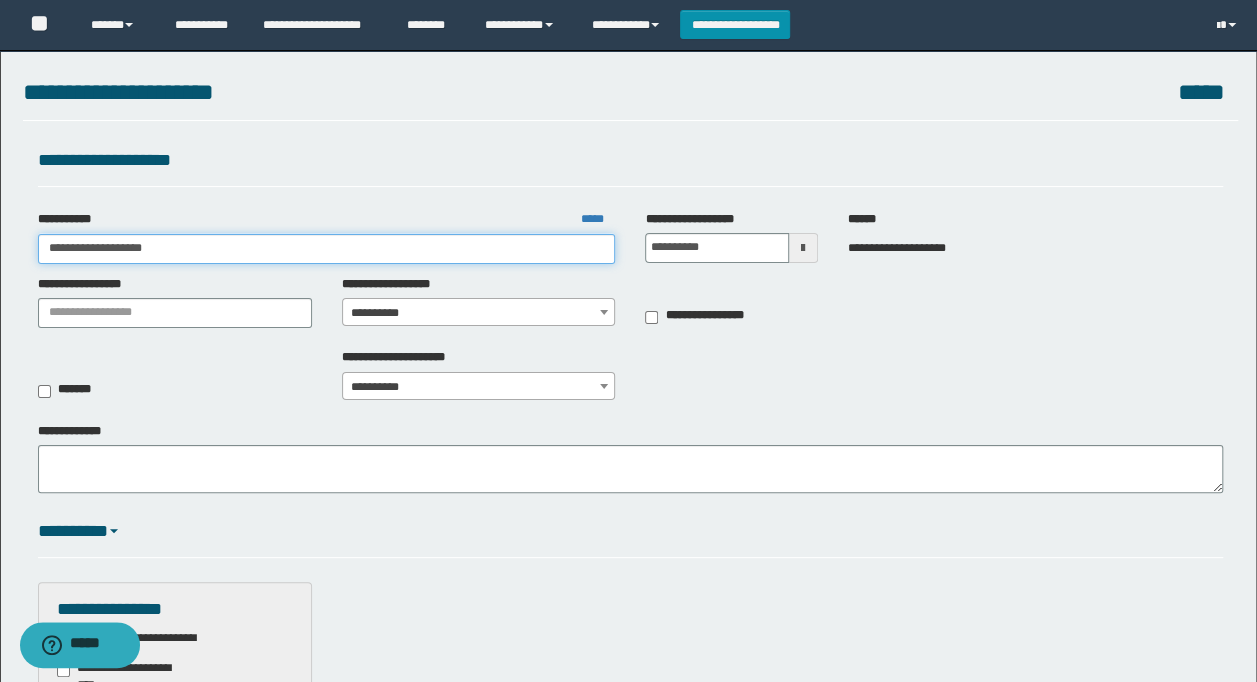 type on "**********" 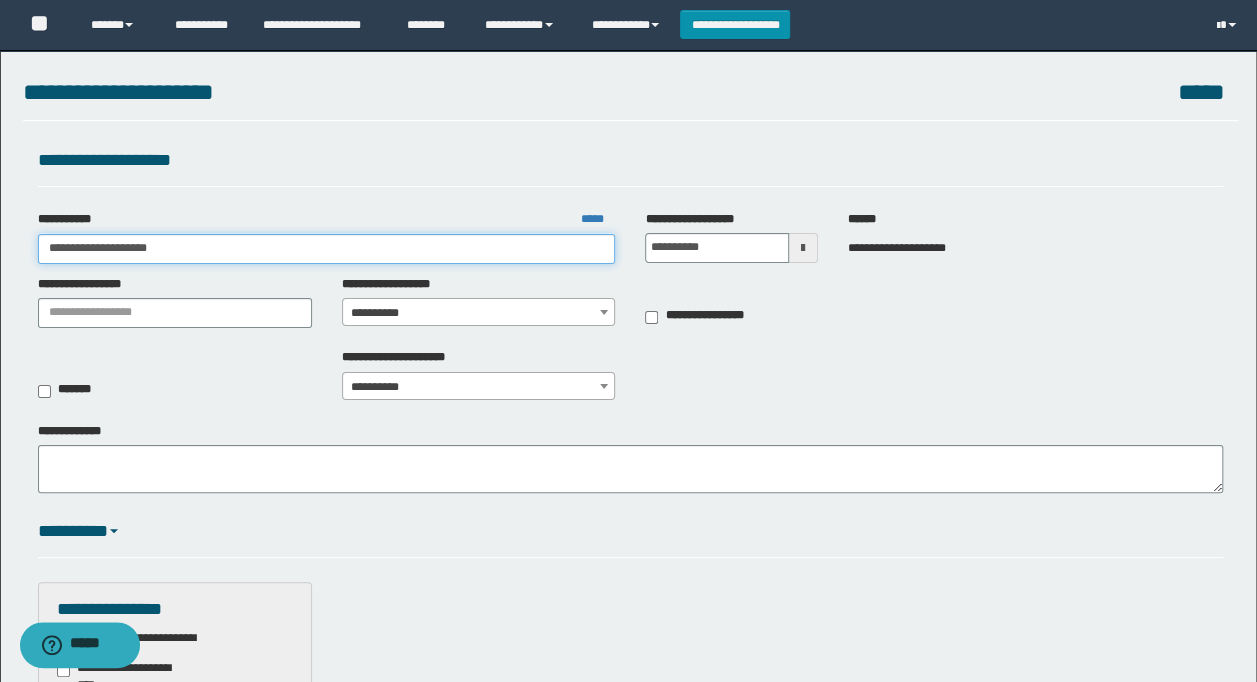 type on "**********" 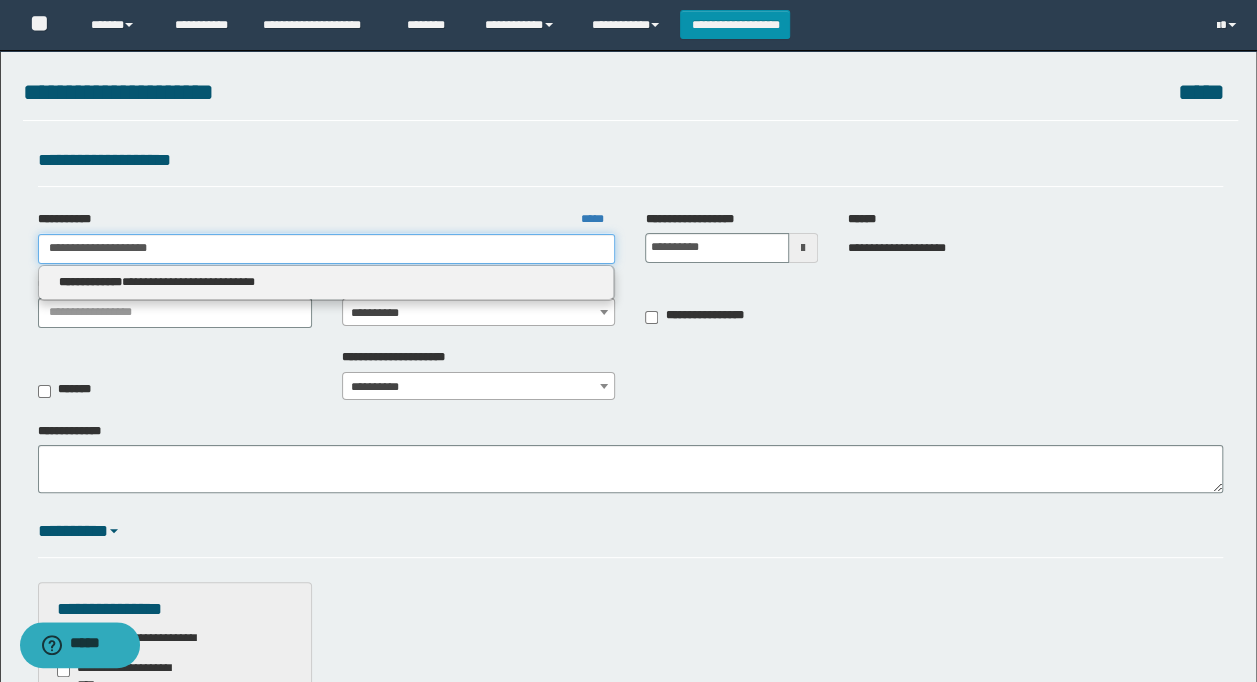 type 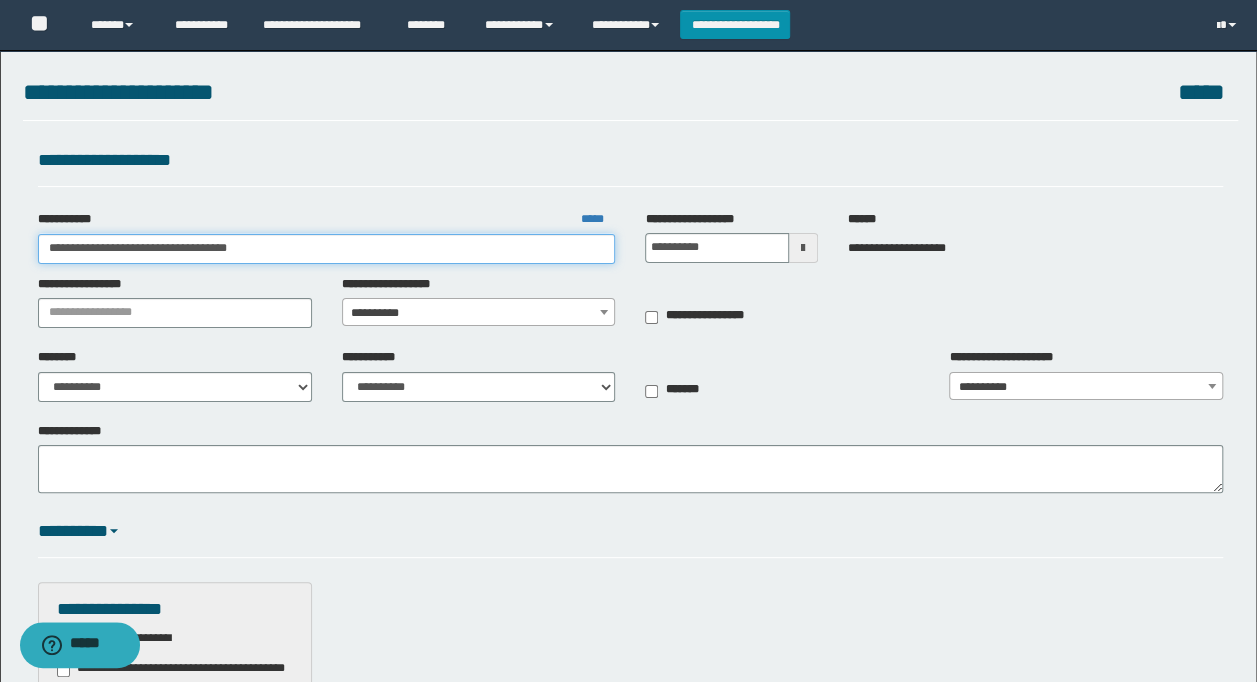 type on "**********" 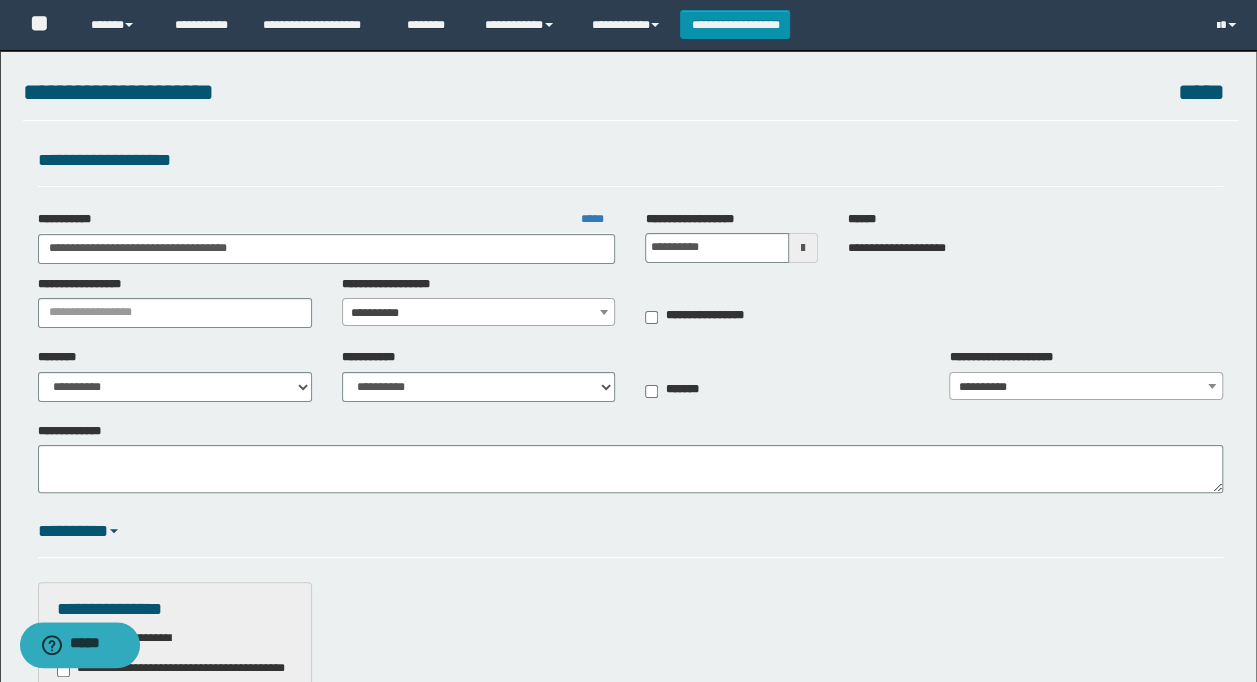 click on "**********" at bounding box center [479, 313] 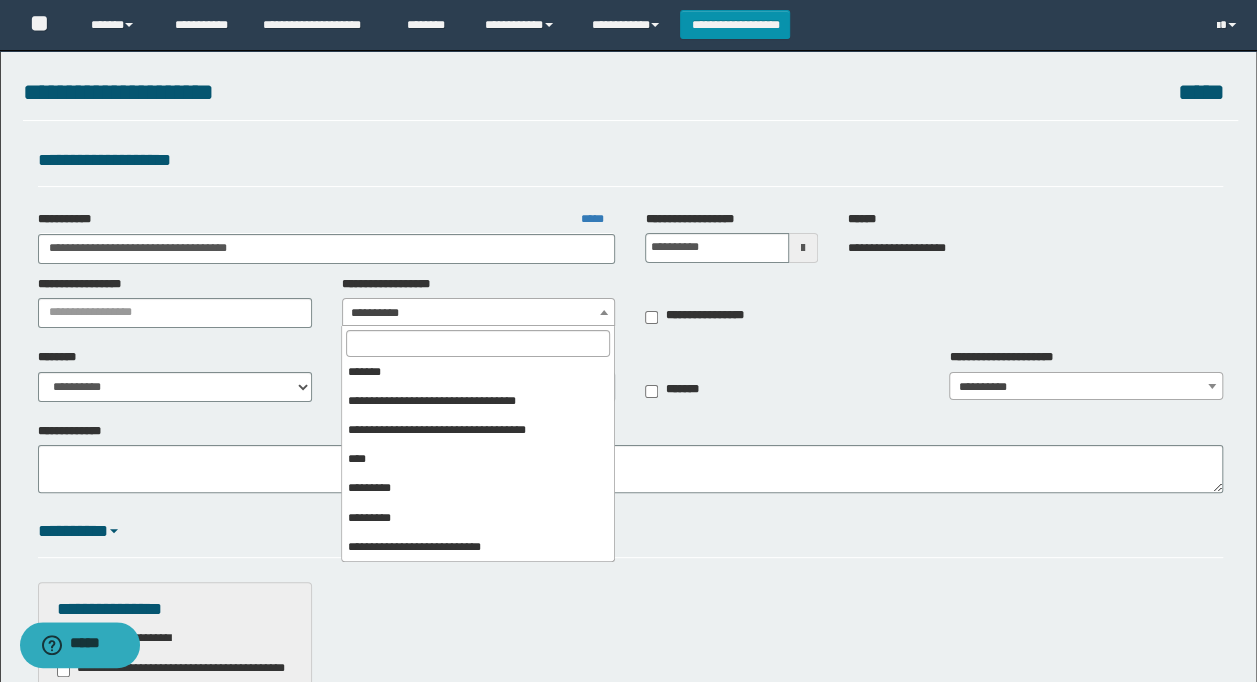 scroll, scrollTop: 432, scrollLeft: 0, axis: vertical 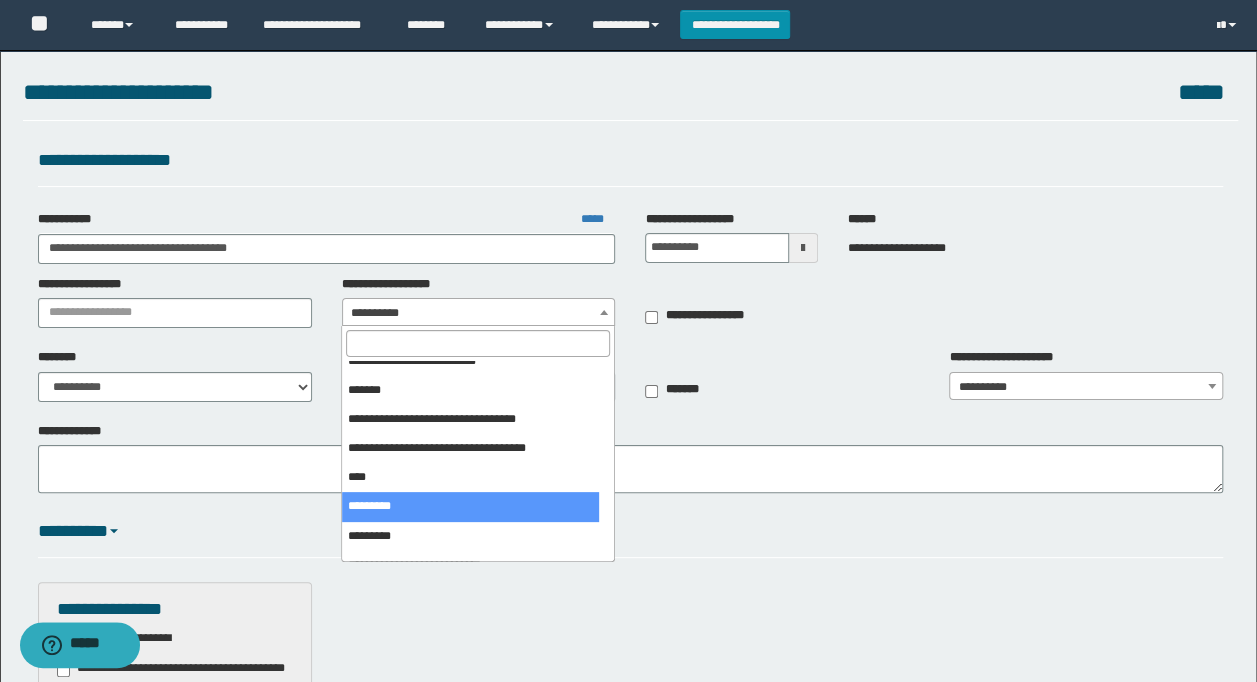 select on "***" 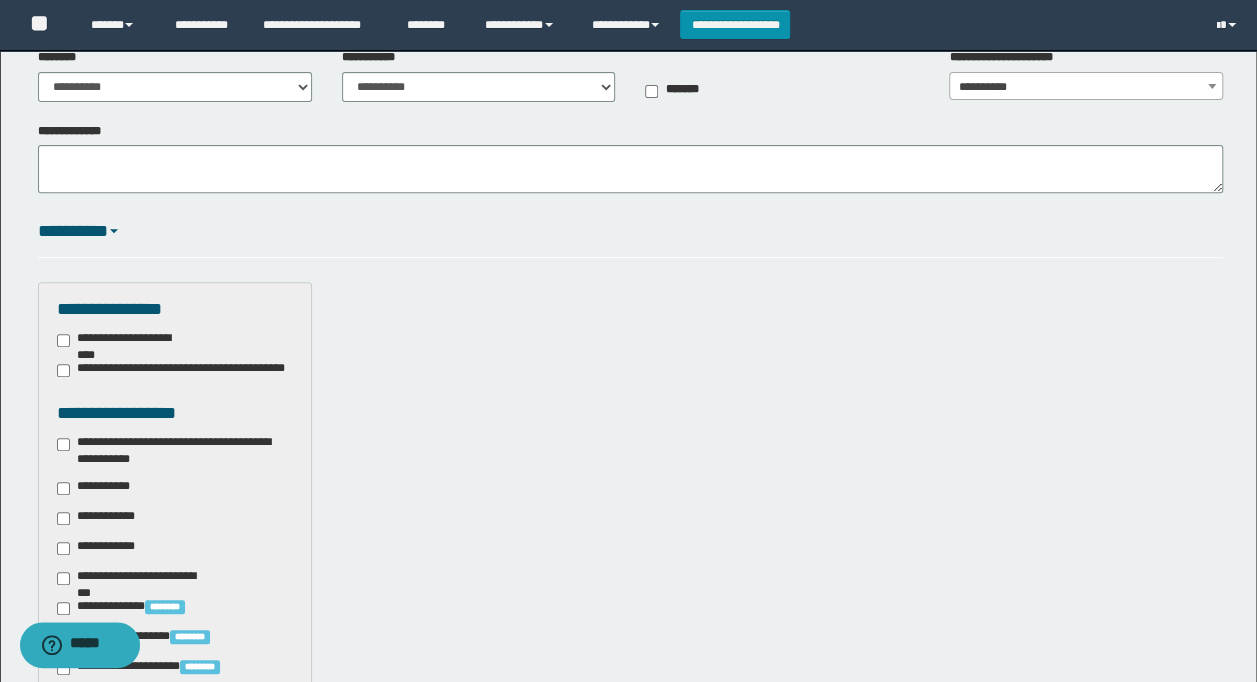 scroll, scrollTop: 400, scrollLeft: 0, axis: vertical 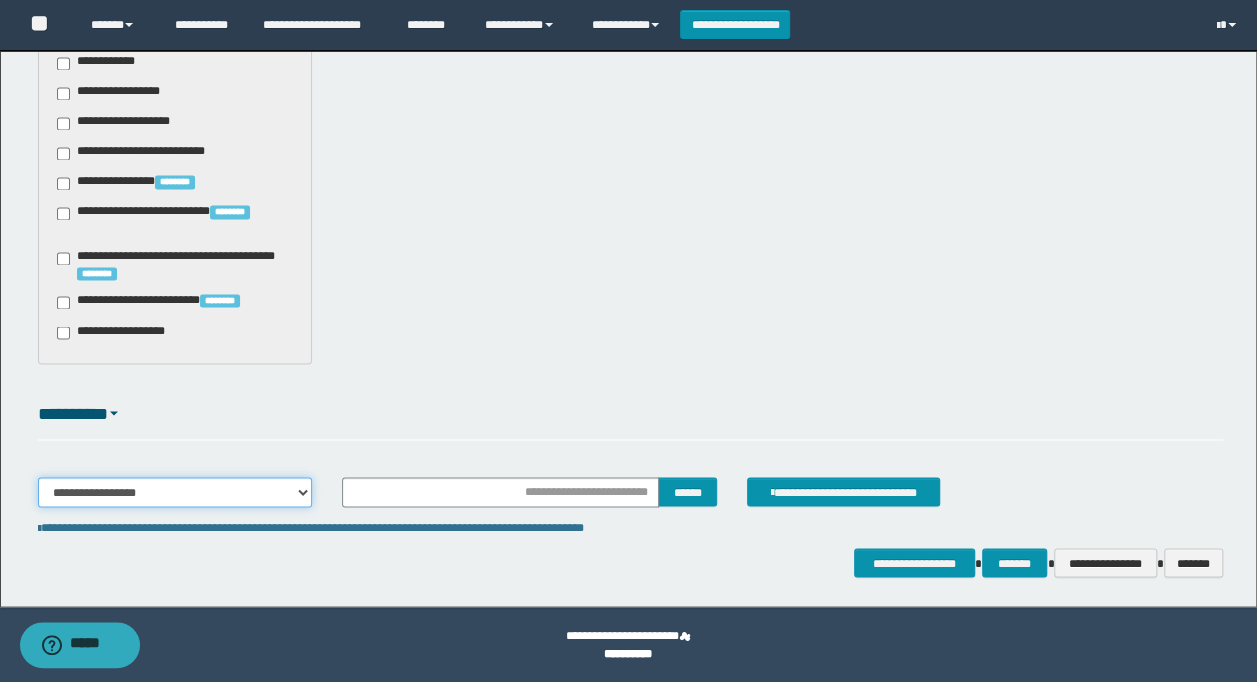 click on "**********" at bounding box center [175, 492] 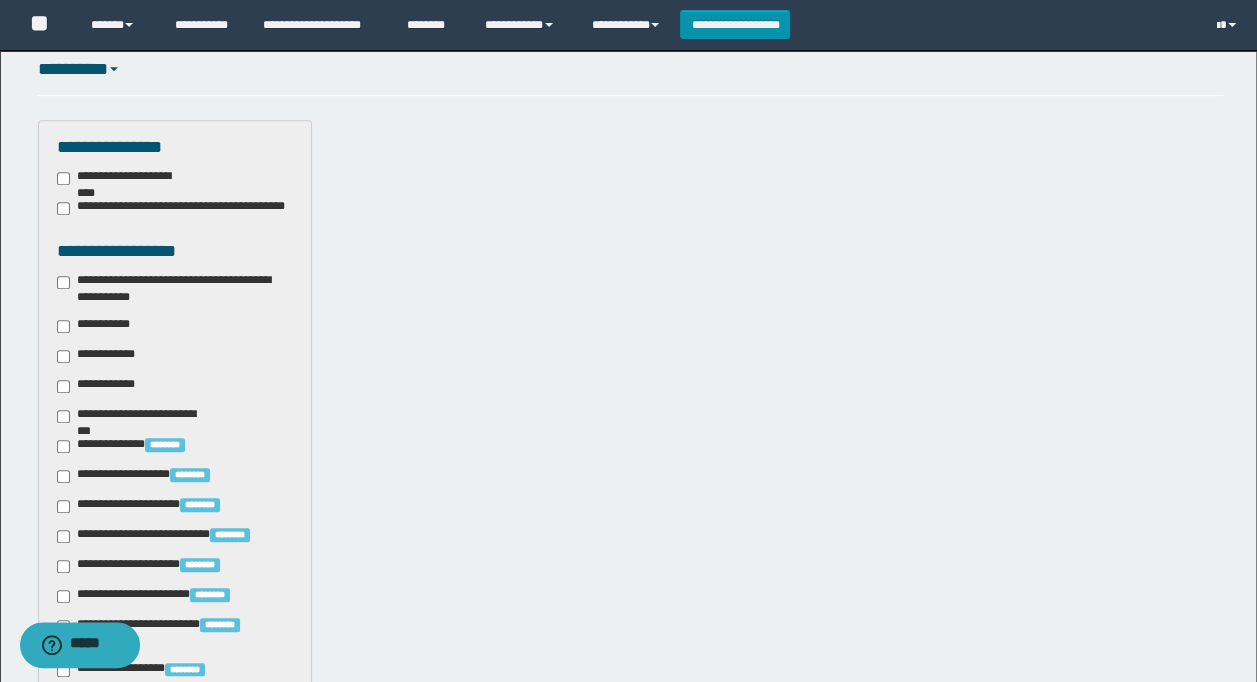 scroll, scrollTop: 0, scrollLeft: 0, axis: both 